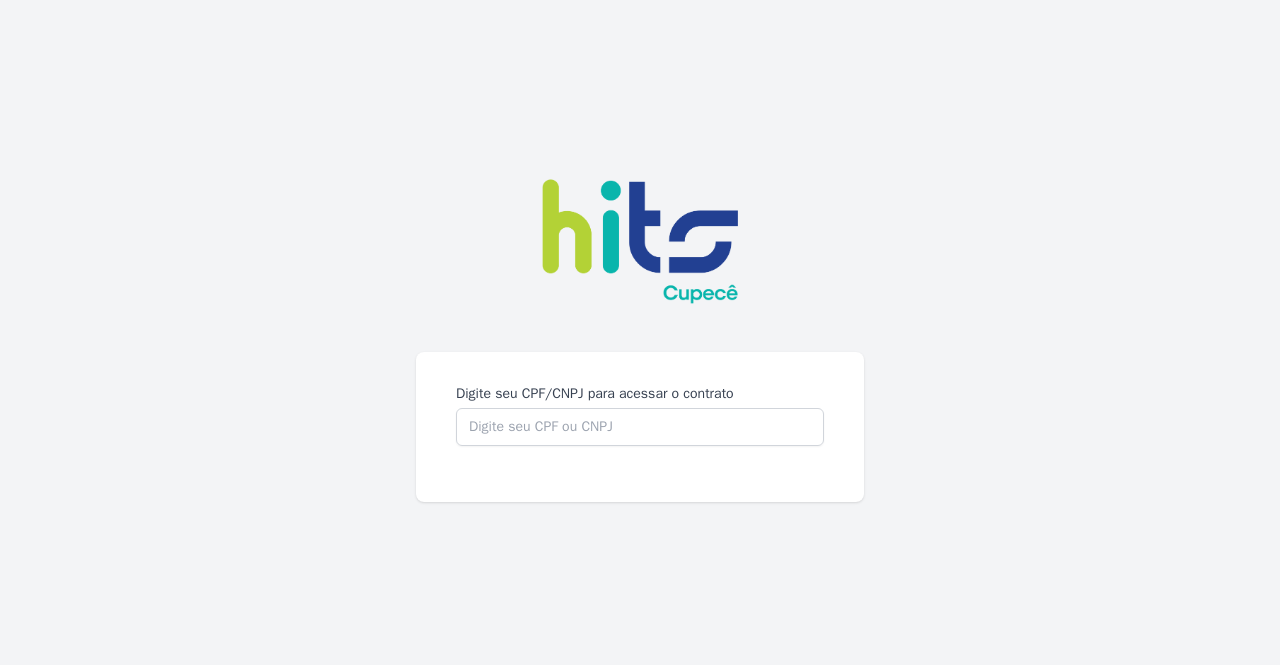 scroll, scrollTop: 0, scrollLeft: 0, axis: both 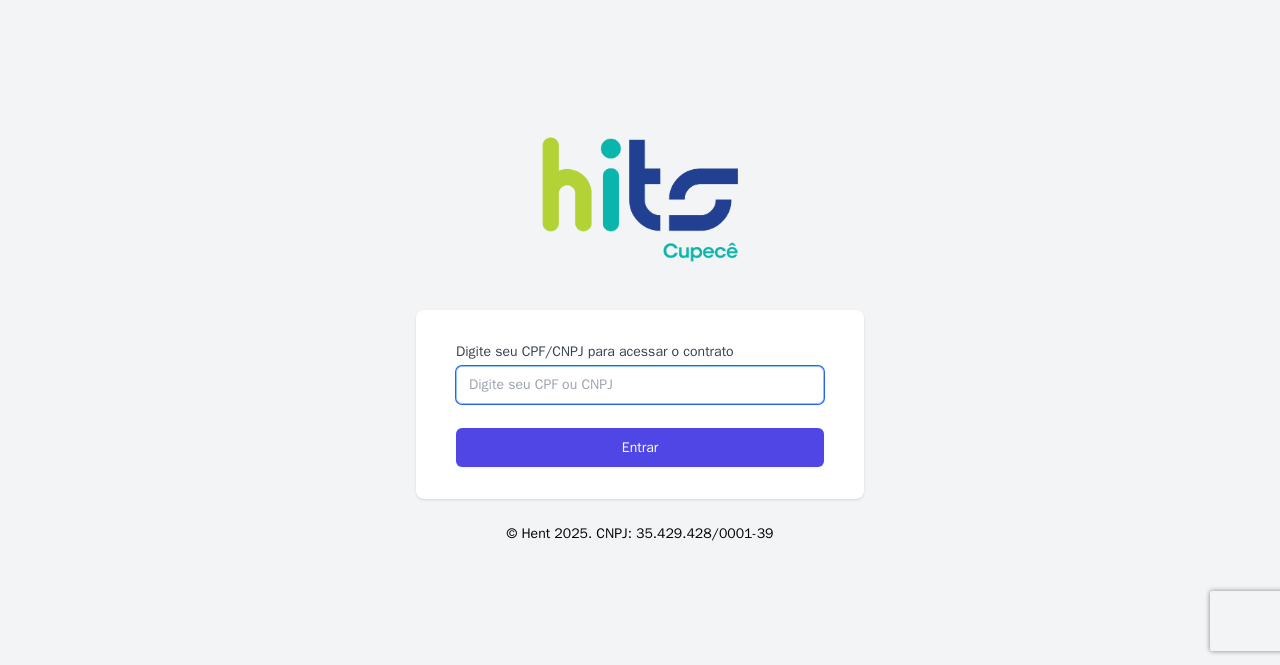 click on "Digite seu CPF/CNPJ para acessar o contrato" at bounding box center [640, 385] 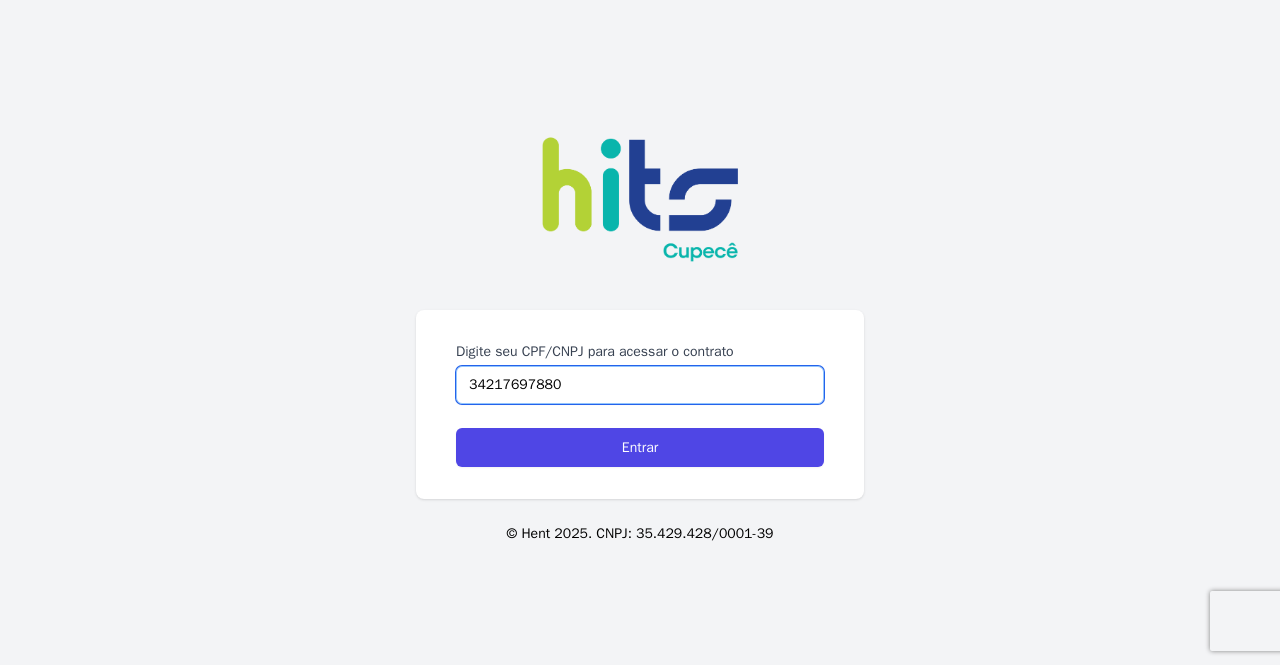type on "34217697880" 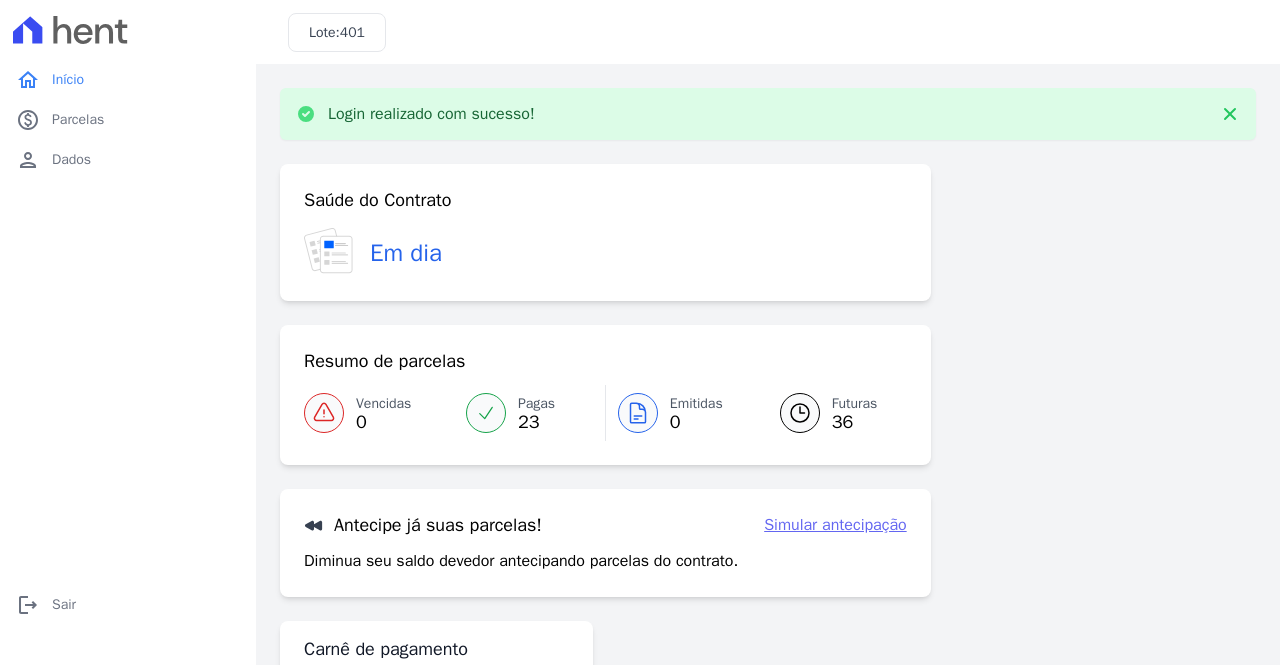 scroll, scrollTop: 0, scrollLeft: 0, axis: both 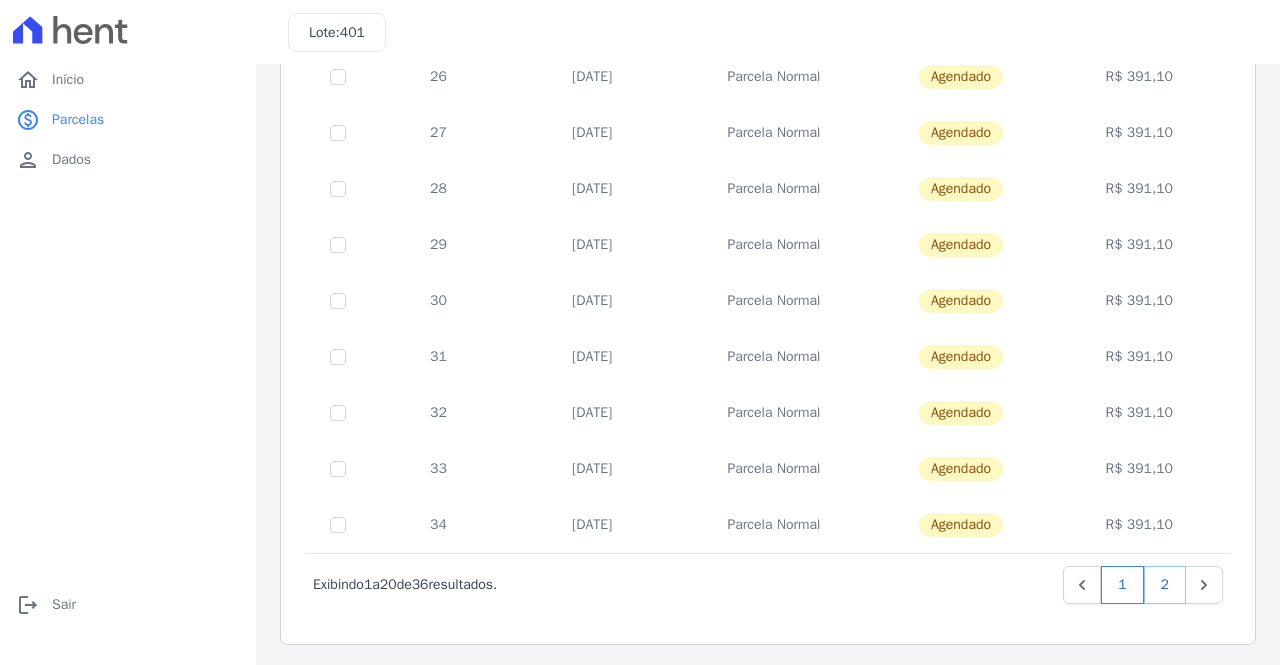click on "2" at bounding box center (1165, 585) 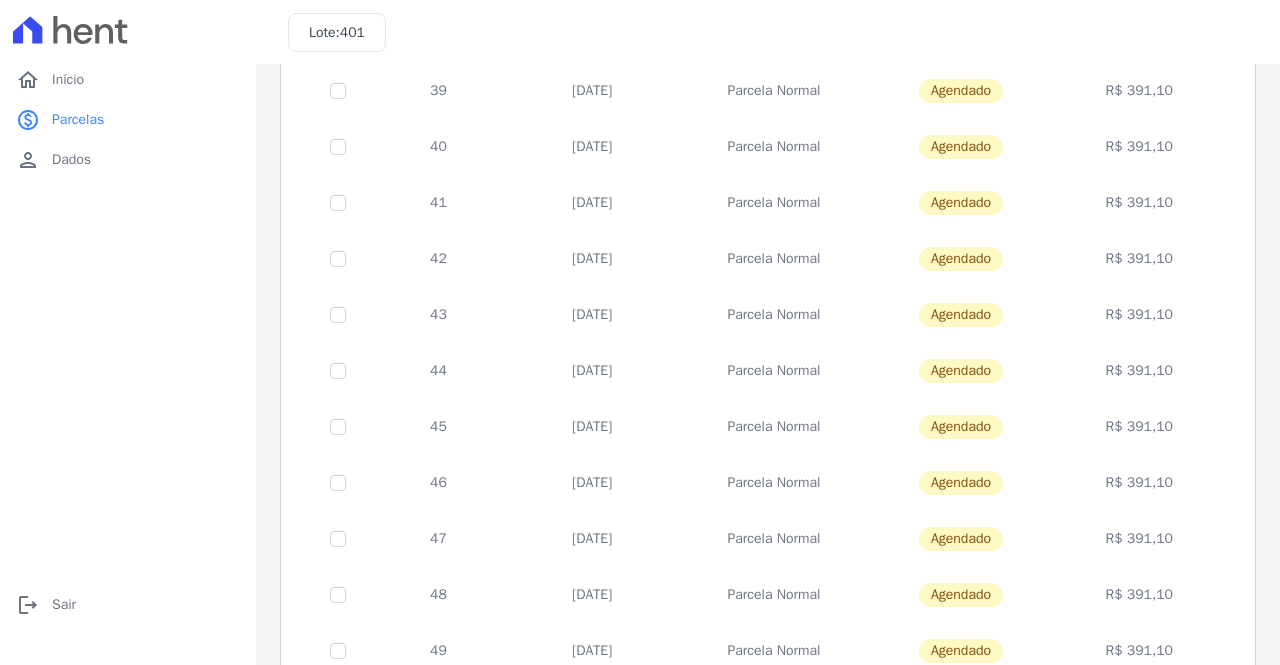 scroll, scrollTop: 616, scrollLeft: 0, axis: vertical 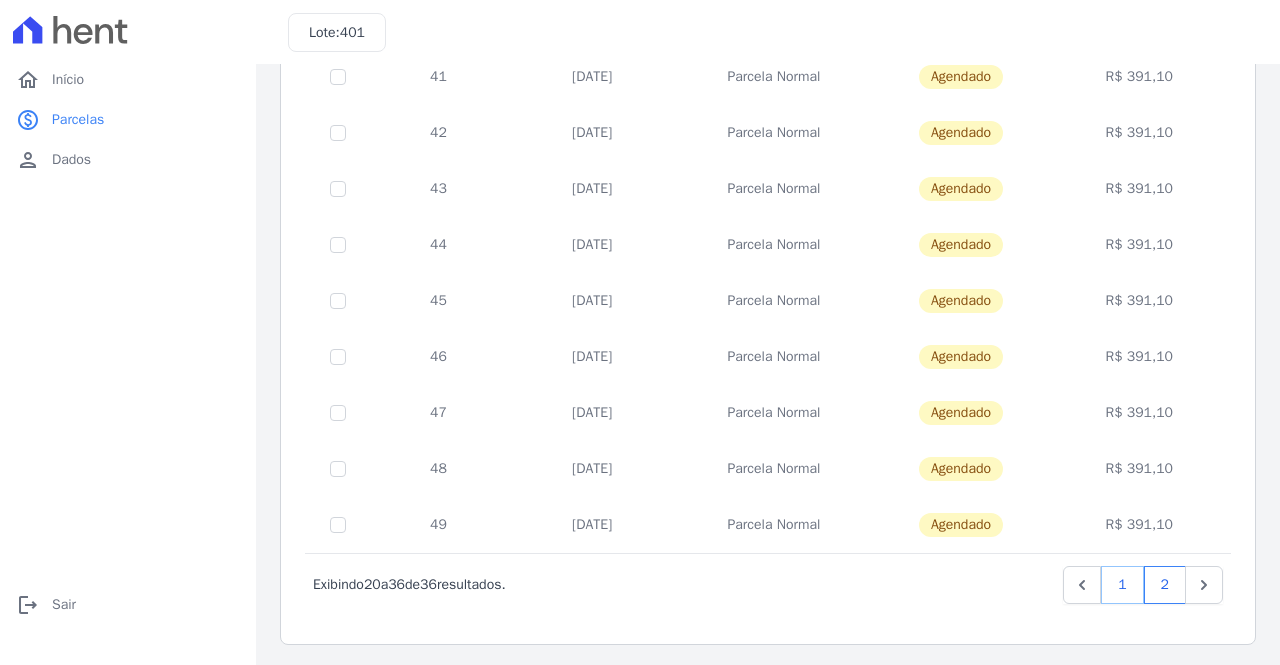 click on "1" at bounding box center (1122, 585) 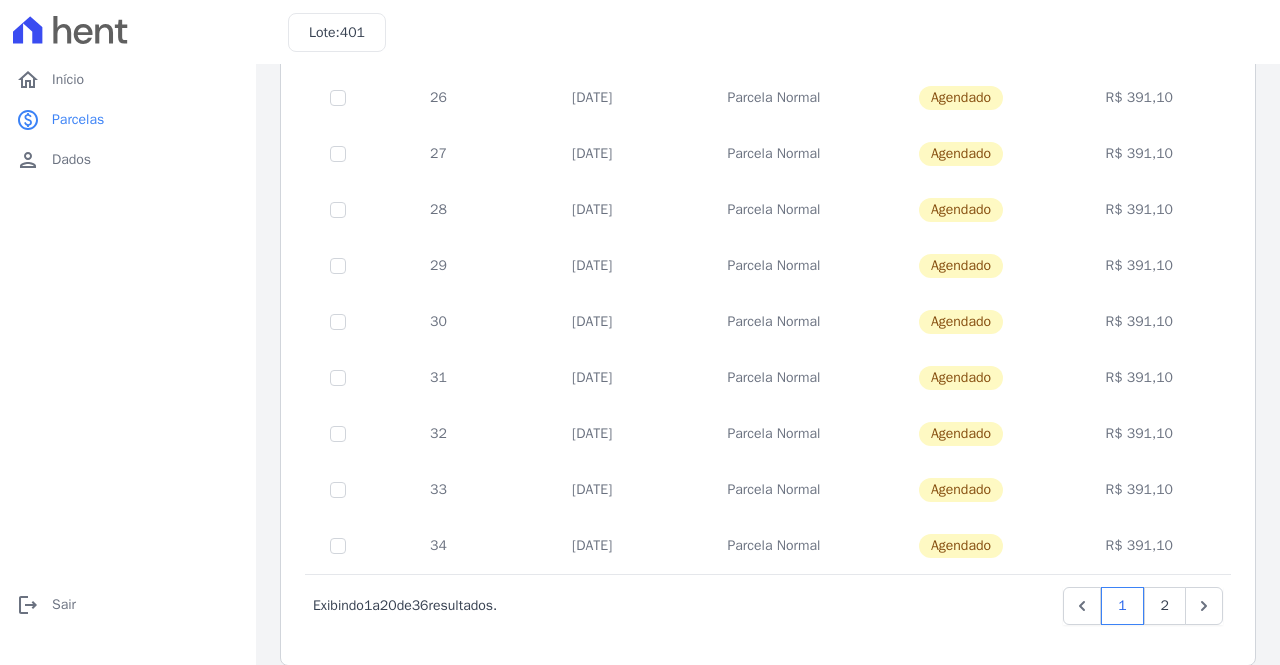 scroll, scrollTop: 840, scrollLeft: 0, axis: vertical 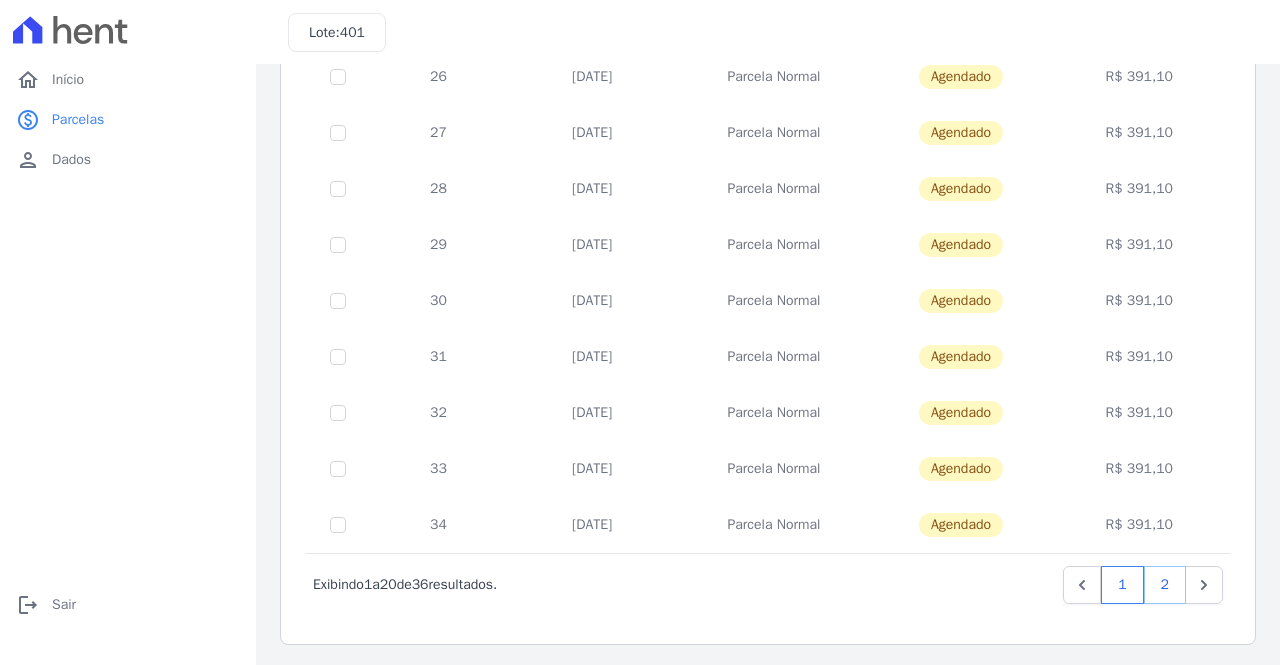 click on "2" at bounding box center (1165, 585) 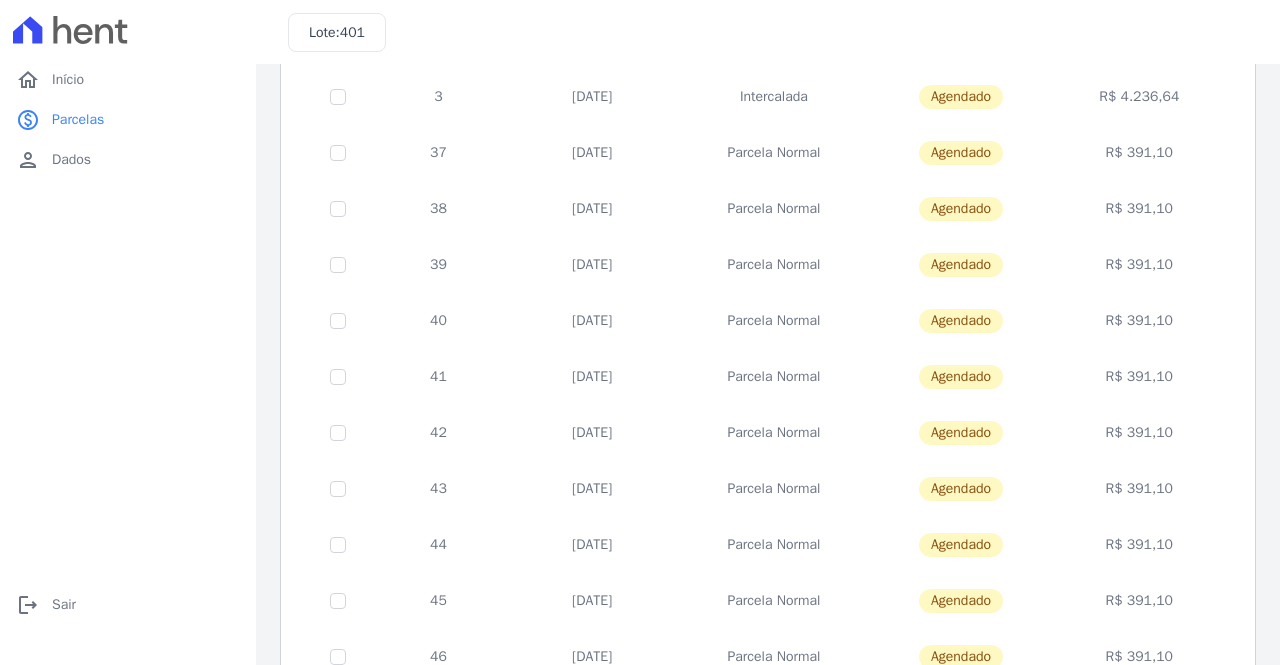 scroll, scrollTop: 516, scrollLeft: 0, axis: vertical 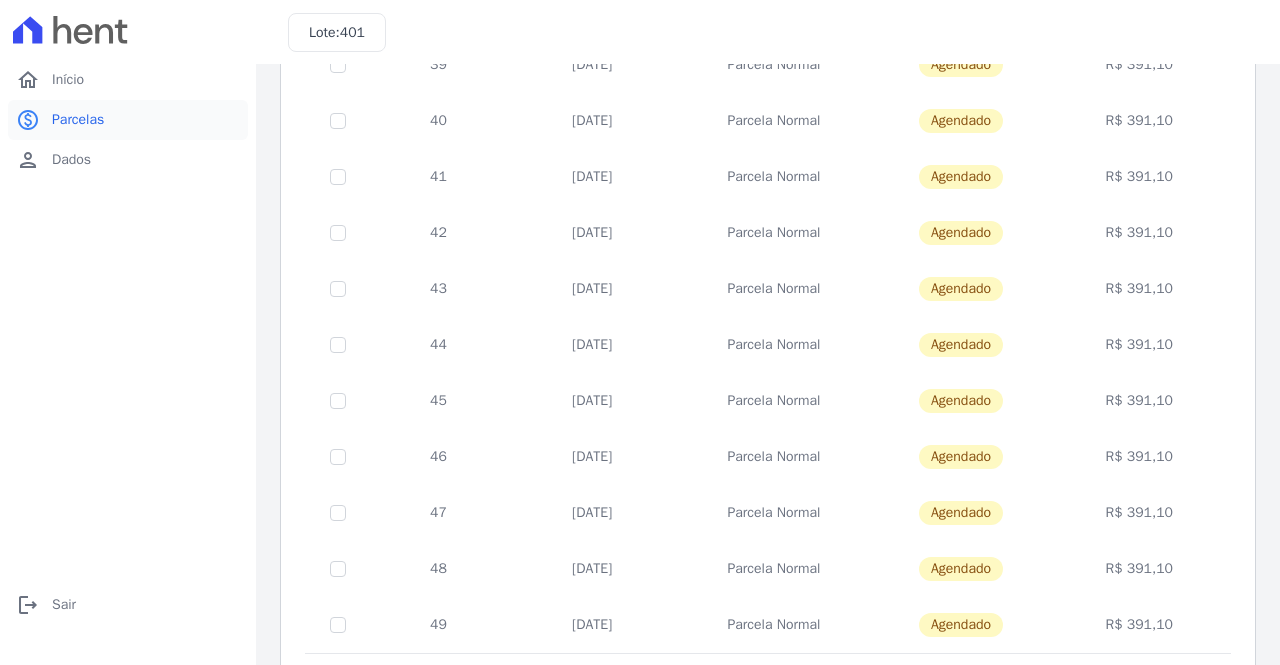click on "Parcelas" at bounding box center (78, 120) 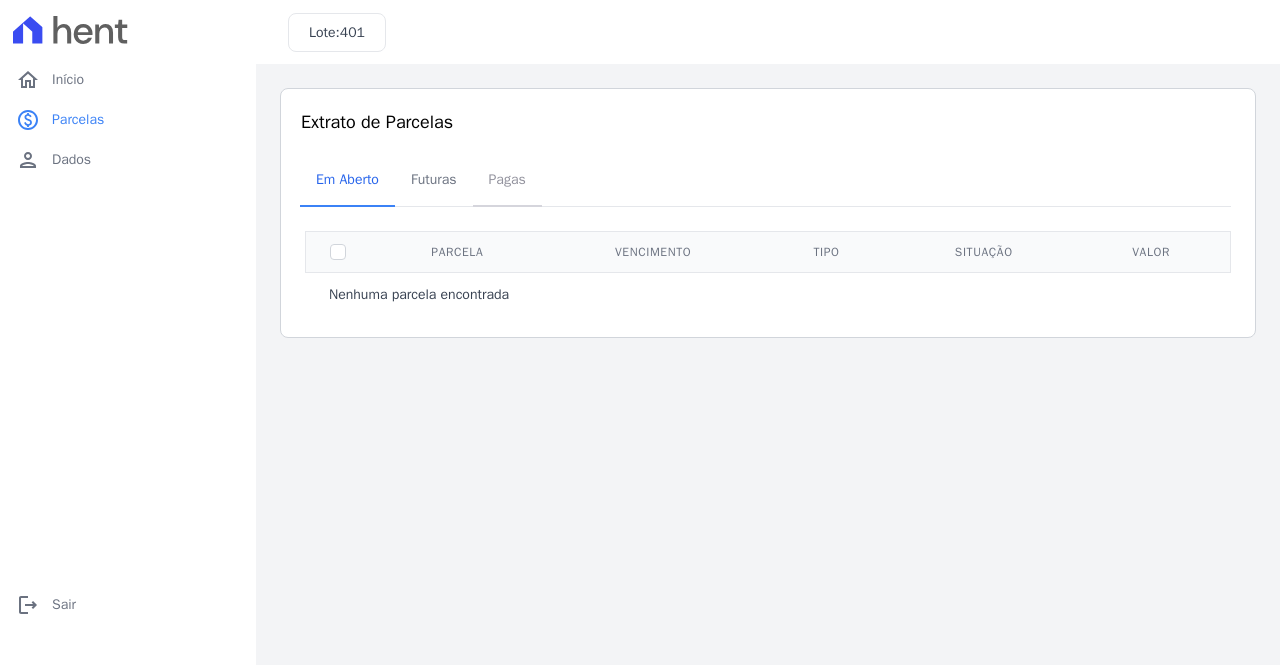click on "Pagas" at bounding box center [507, 179] 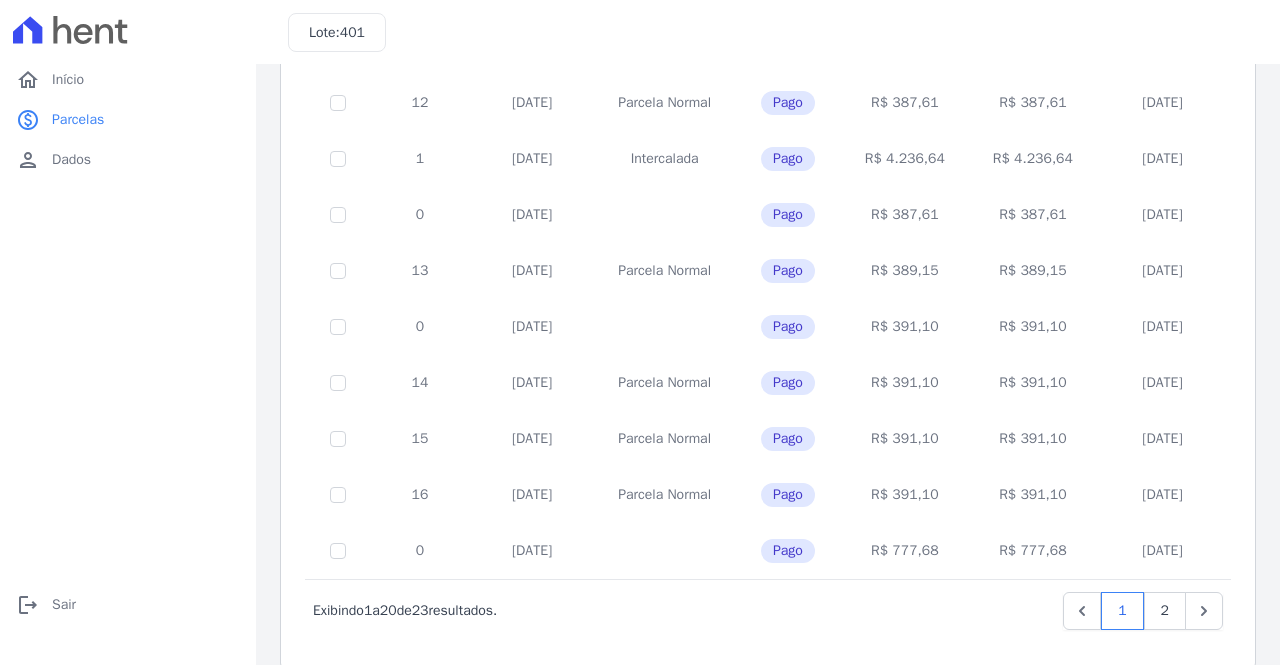 scroll, scrollTop: 856, scrollLeft: 0, axis: vertical 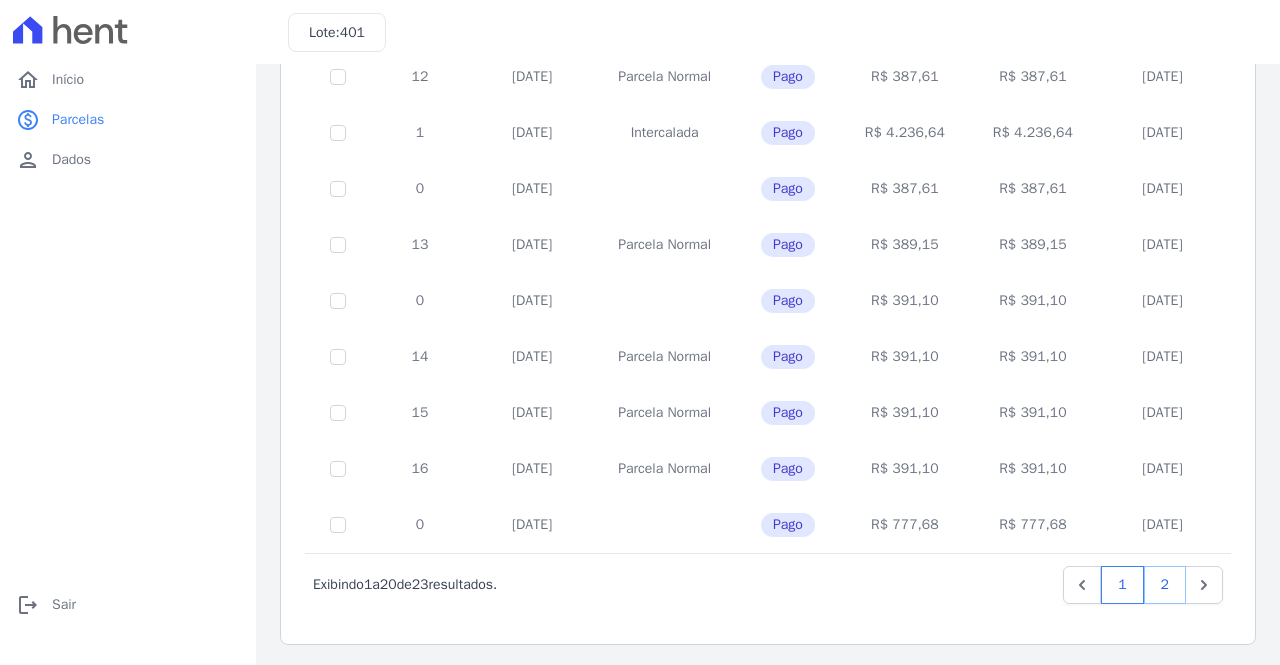 click on "2" at bounding box center [1165, 585] 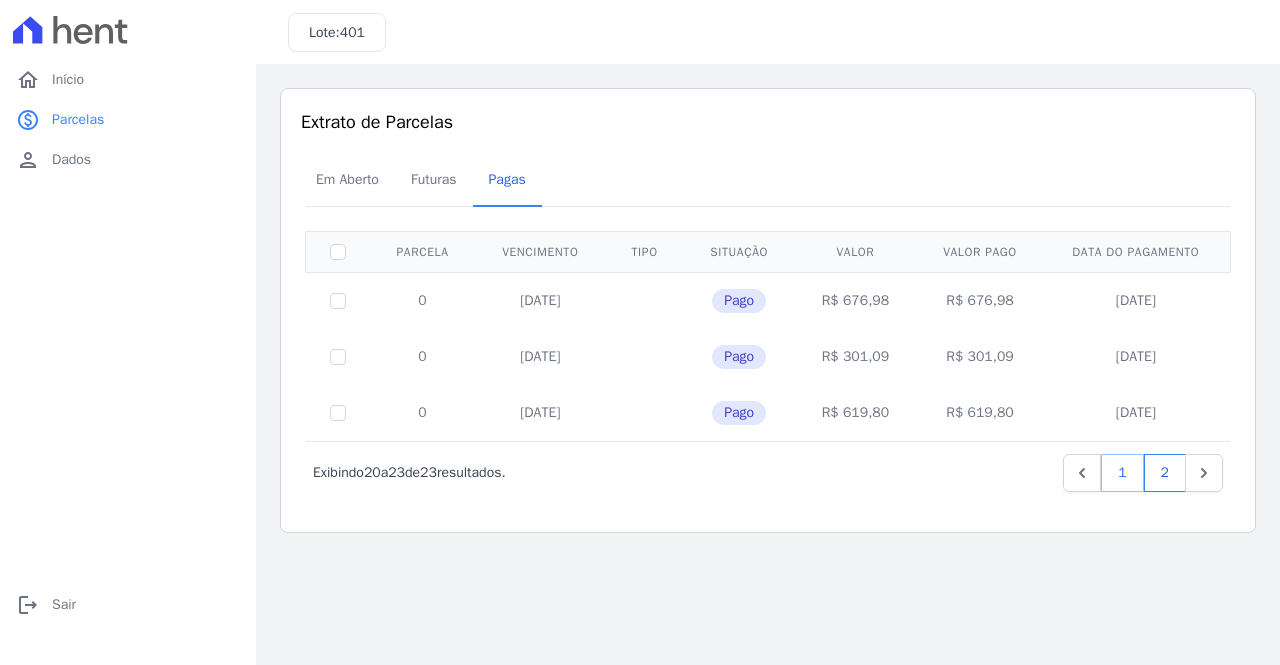 click on "1" at bounding box center (1122, 473) 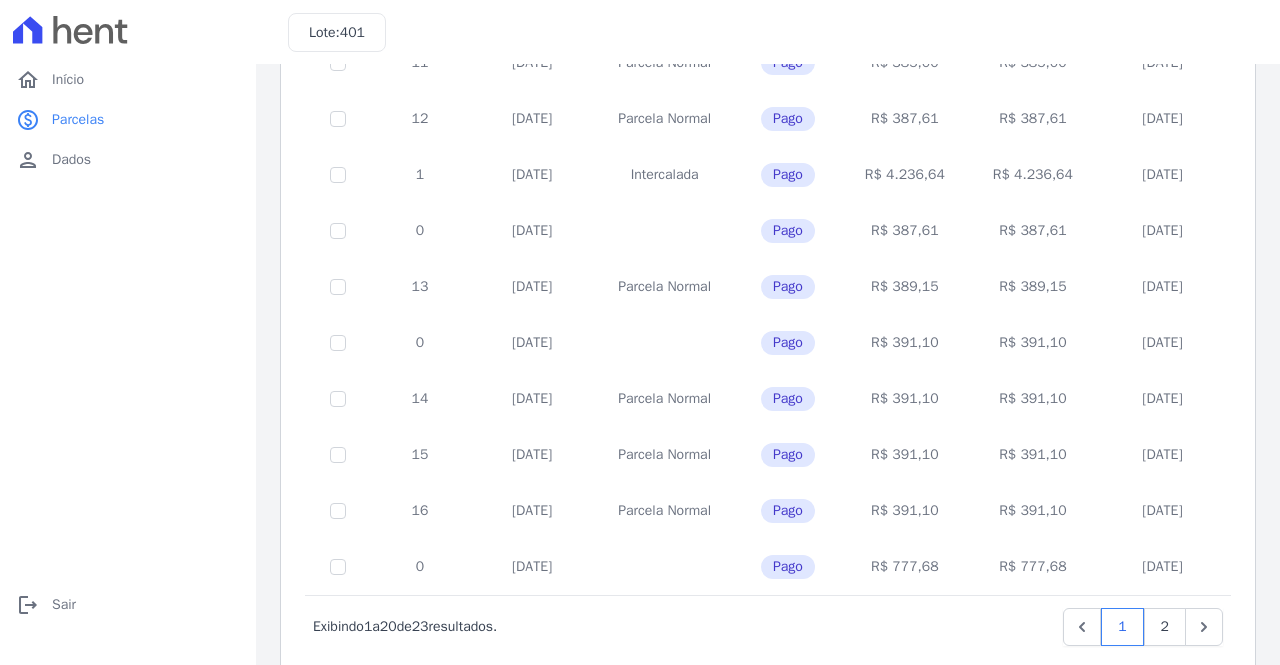 scroll, scrollTop: 856, scrollLeft: 0, axis: vertical 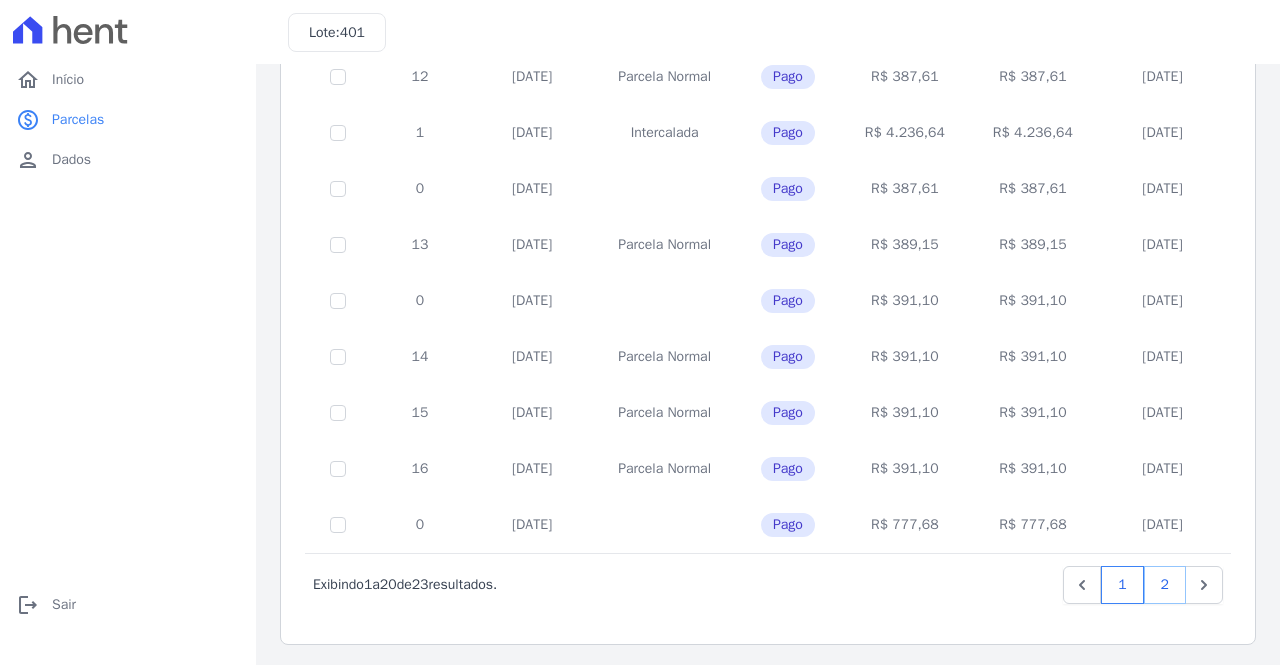 click on "2" at bounding box center [1165, 585] 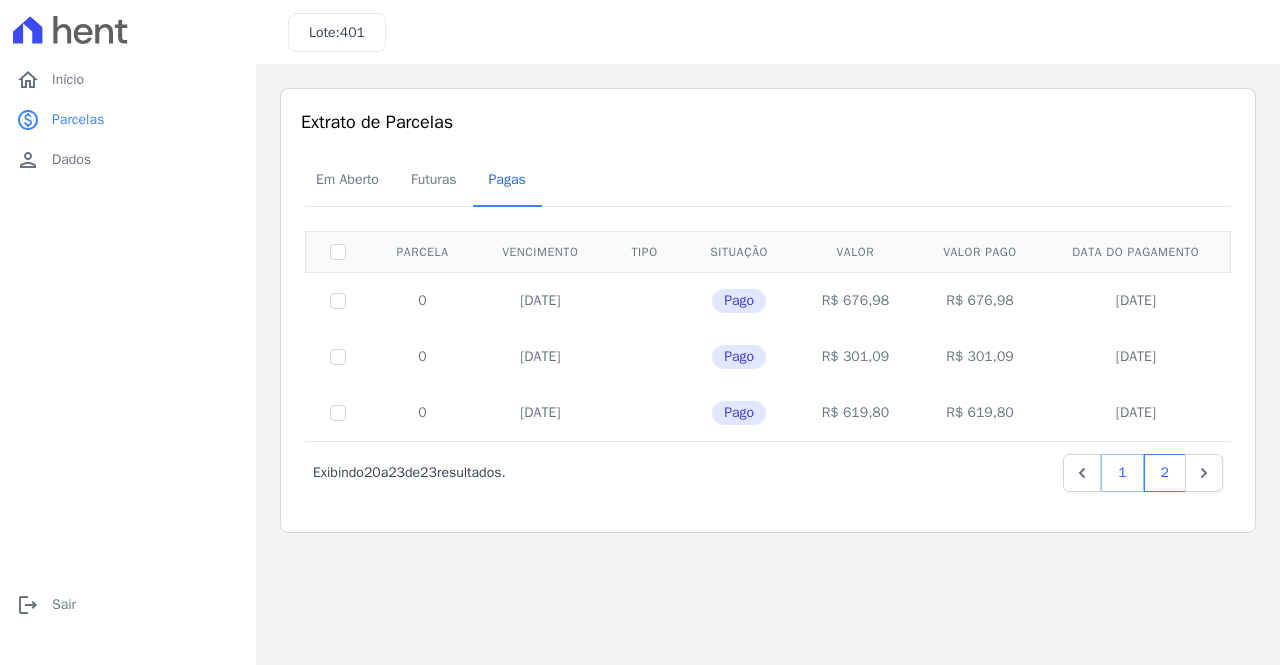 click on "1" at bounding box center [1122, 473] 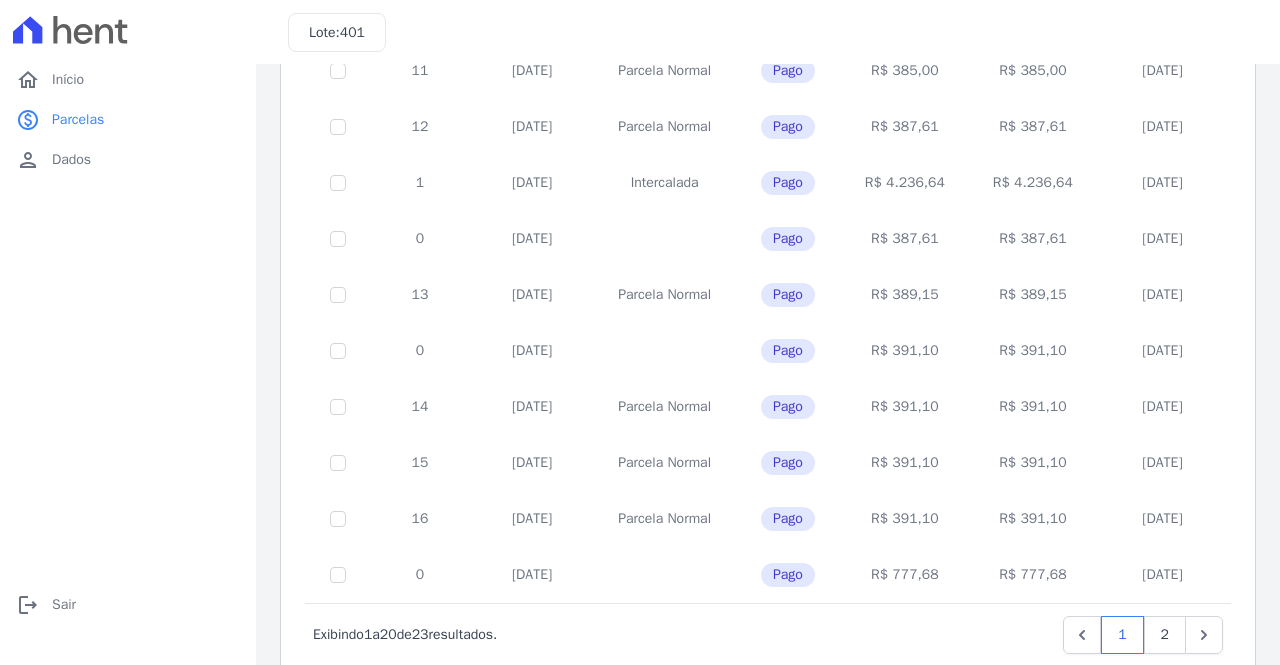scroll, scrollTop: 856, scrollLeft: 0, axis: vertical 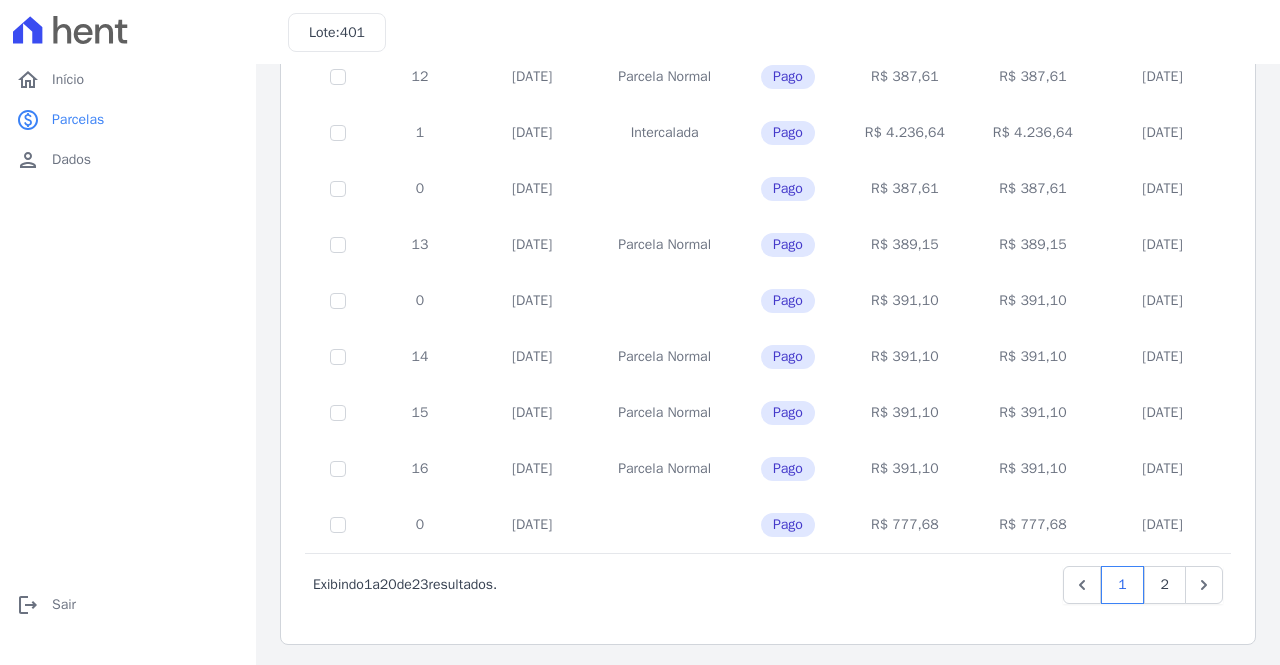 click on "R$ 777,68" at bounding box center [905, 525] 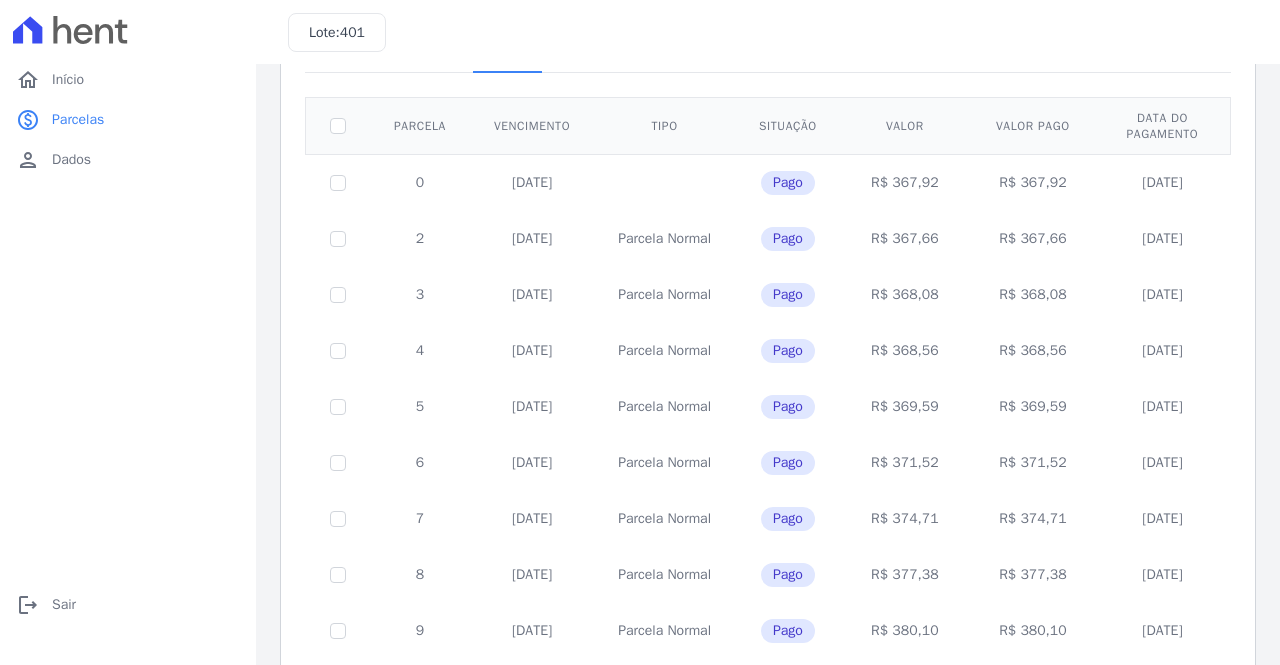 scroll, scrollTop: 56, scrollLeft: 0, axis: vertical 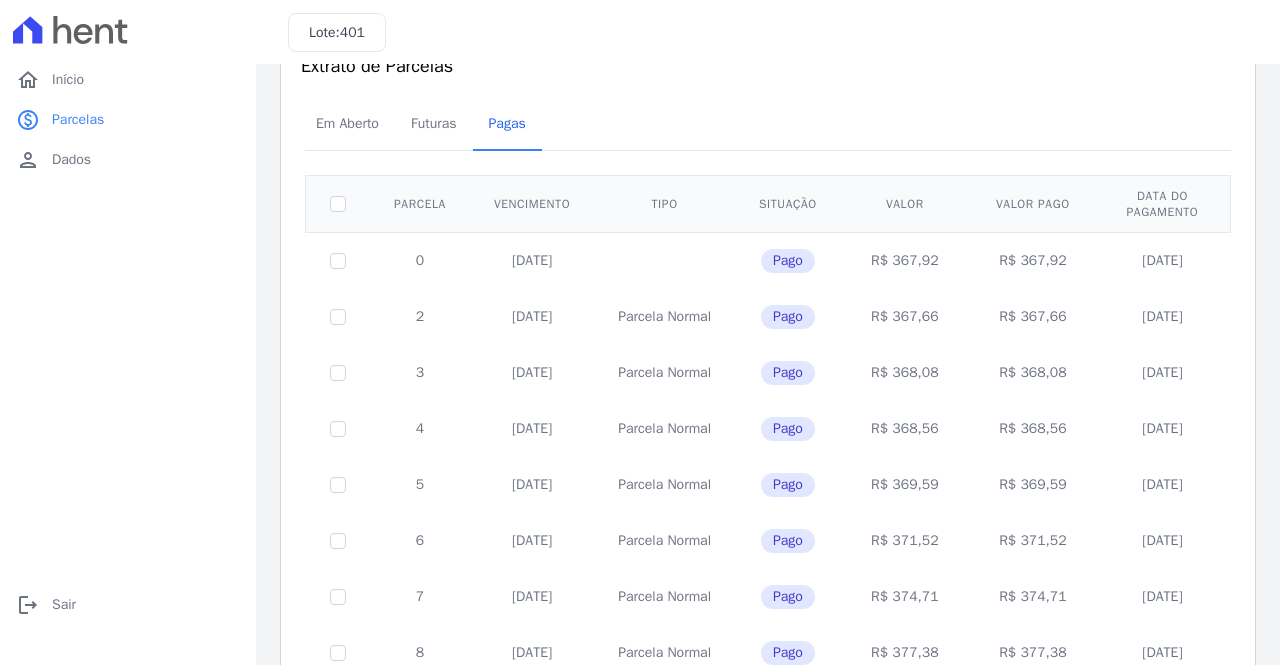drag, startPoint x: 928, startPoint y: 423, endPoint x: 929, endPoint y: 470, distance: 47.010635 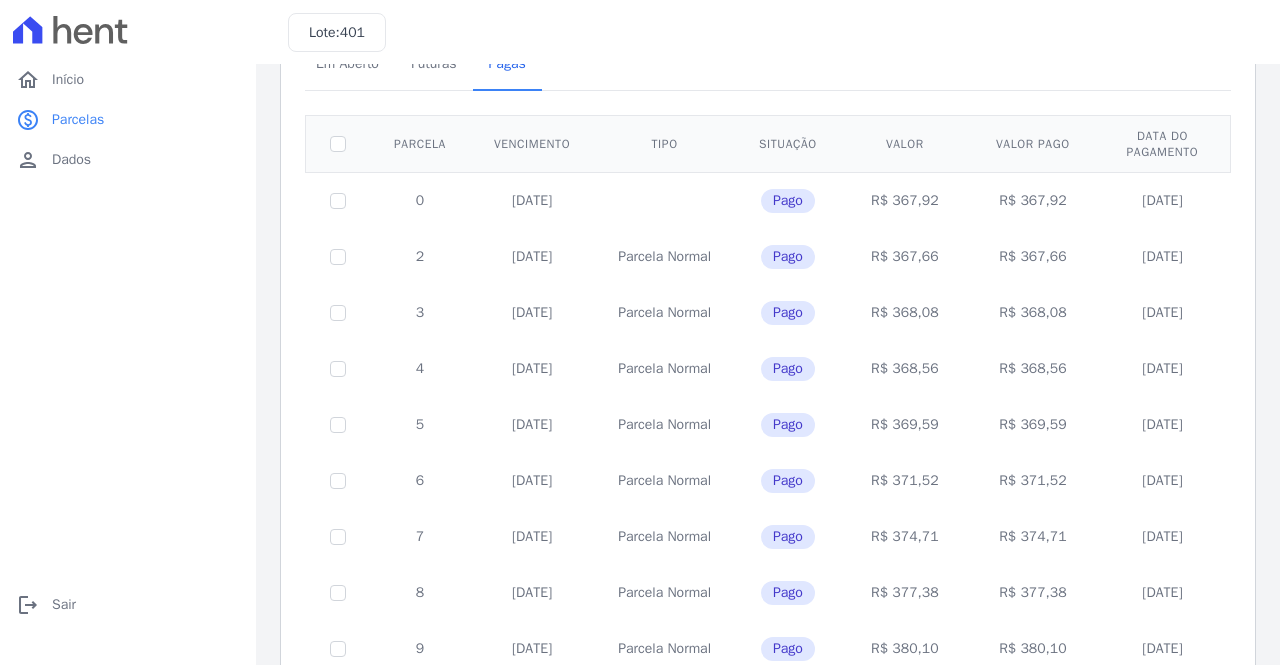 scroll, scrollTop: 156, scrollLeft: 0, axis: vertical 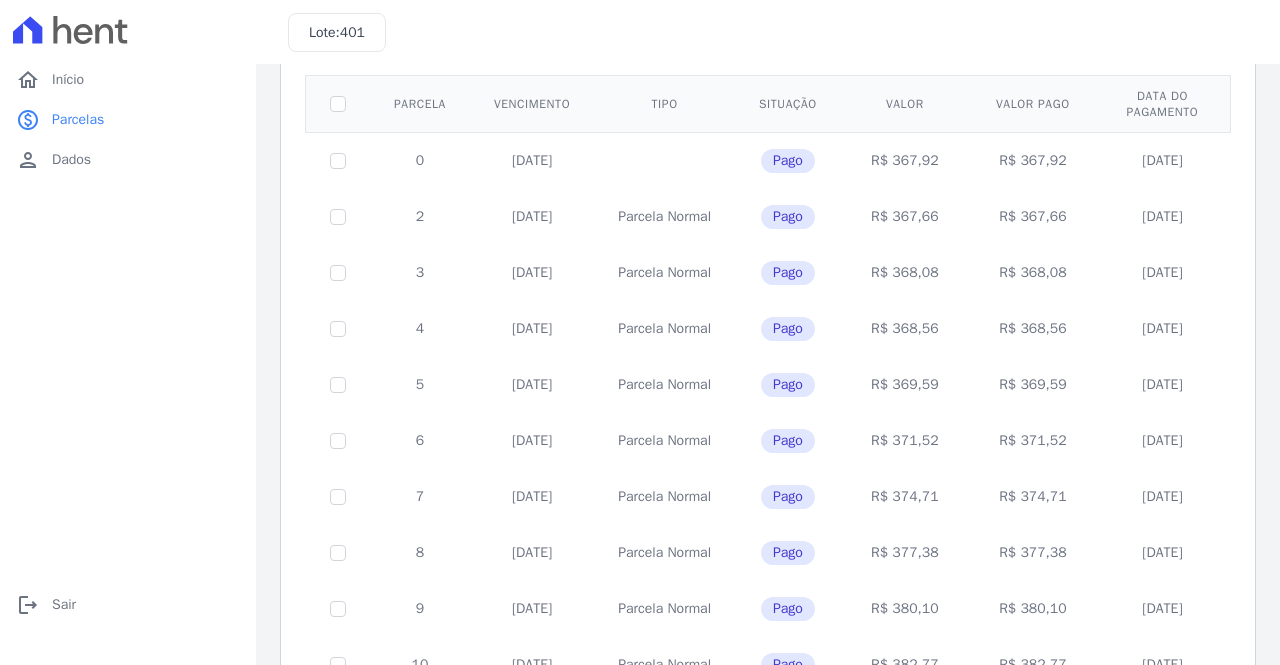click on "R$ 367,92" at bounding box center (905, 160) 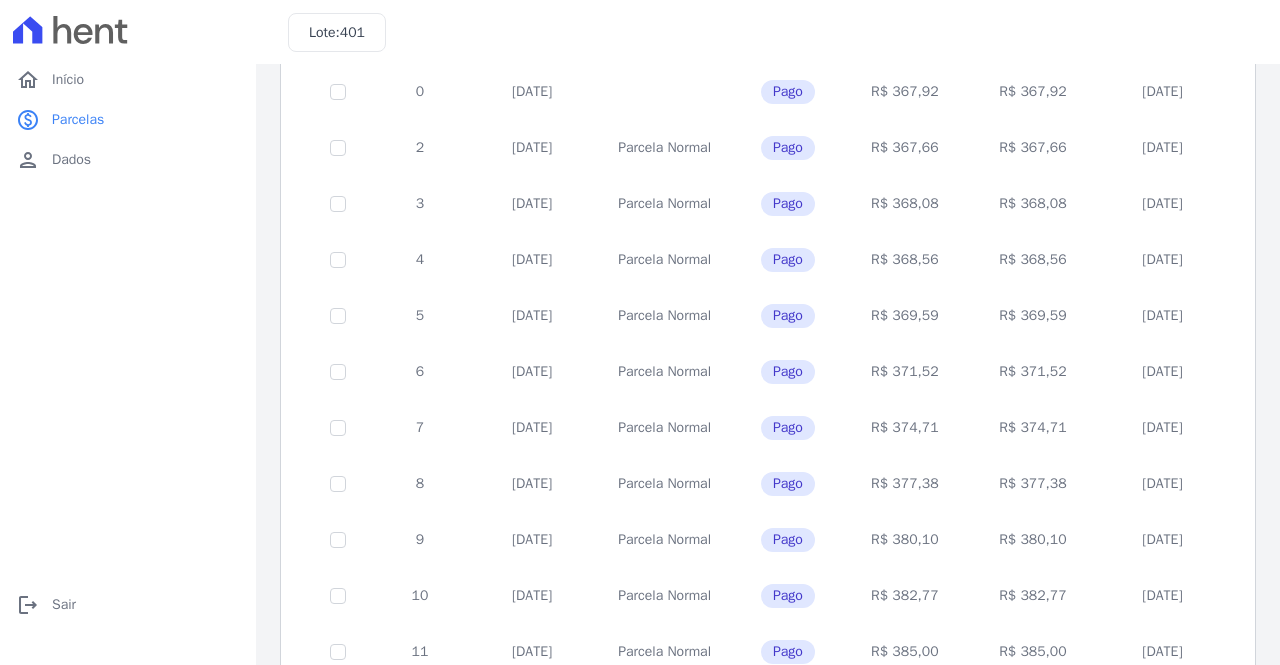 scroll, scrollTop: 256, scrollLeft: 0, axis: vertical 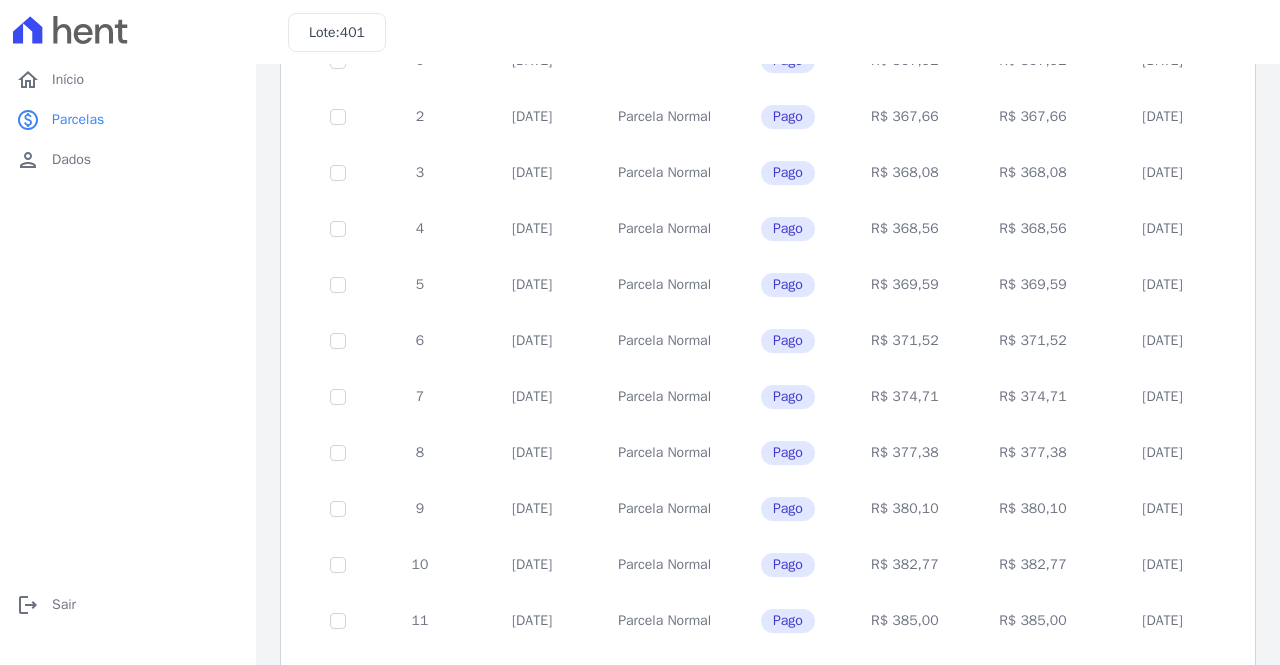 click on "R$ 382,77" at bounding box center (905, 565) 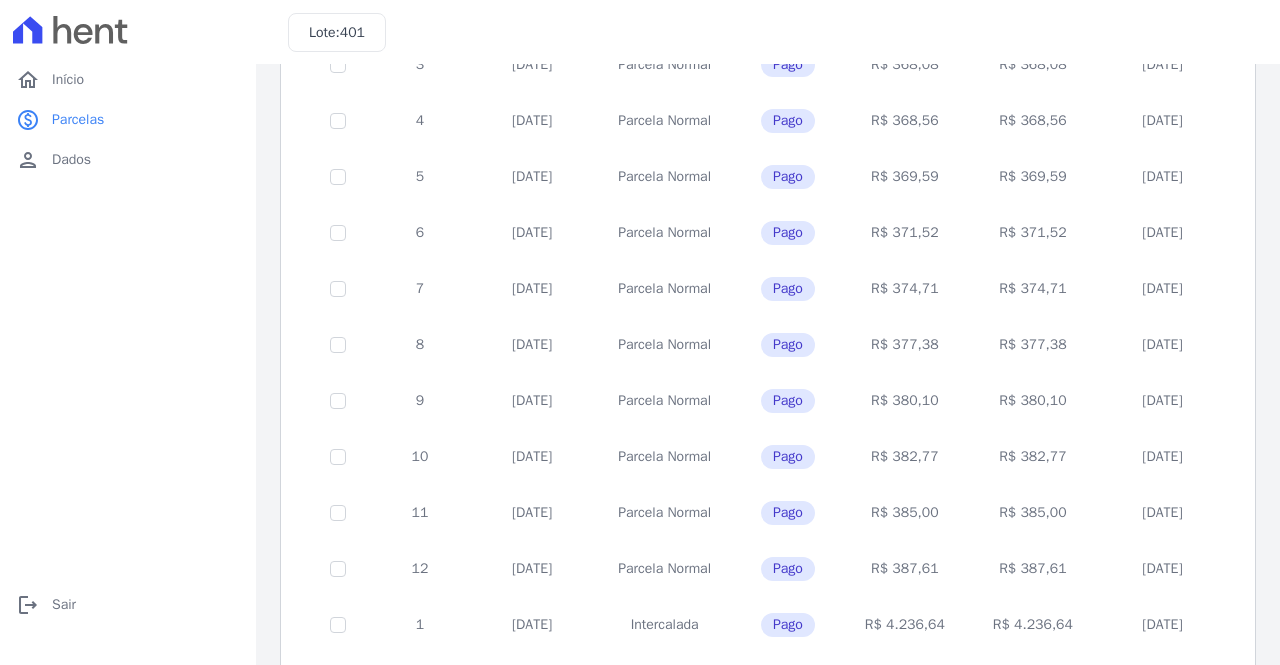 scroll, scrollTop: 456, scrollLeft: 0, axis: vertical 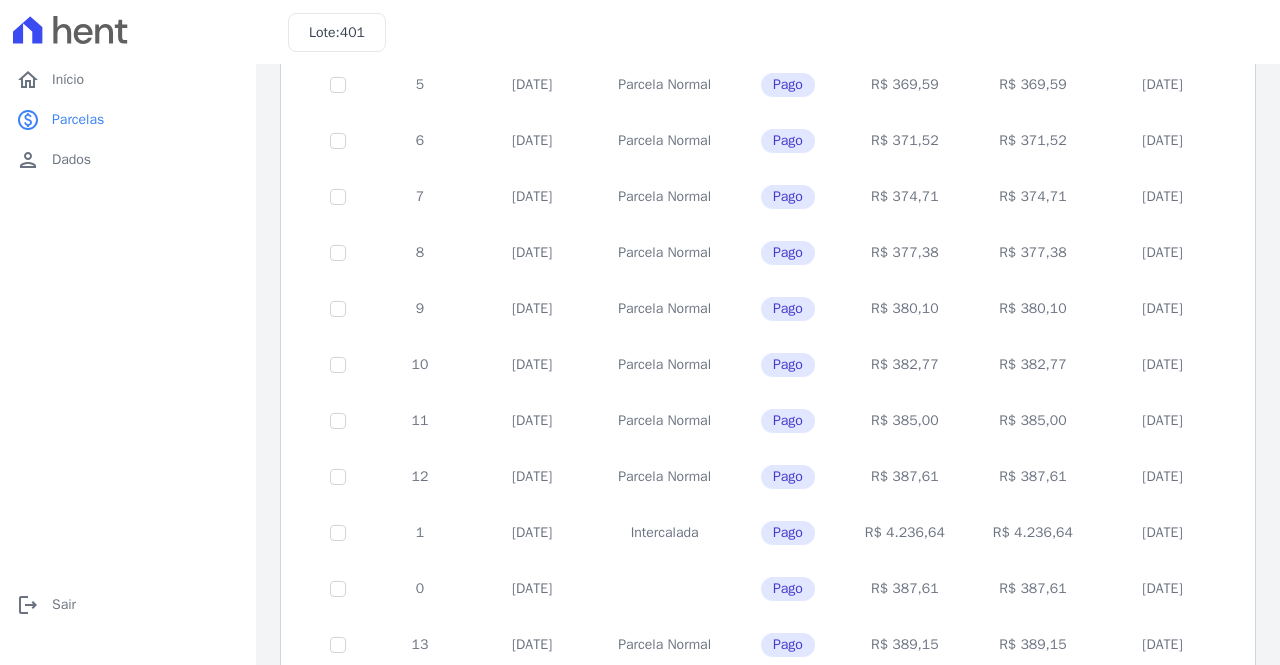 click on "R$ 387,61" at bounding box center (905, 477) 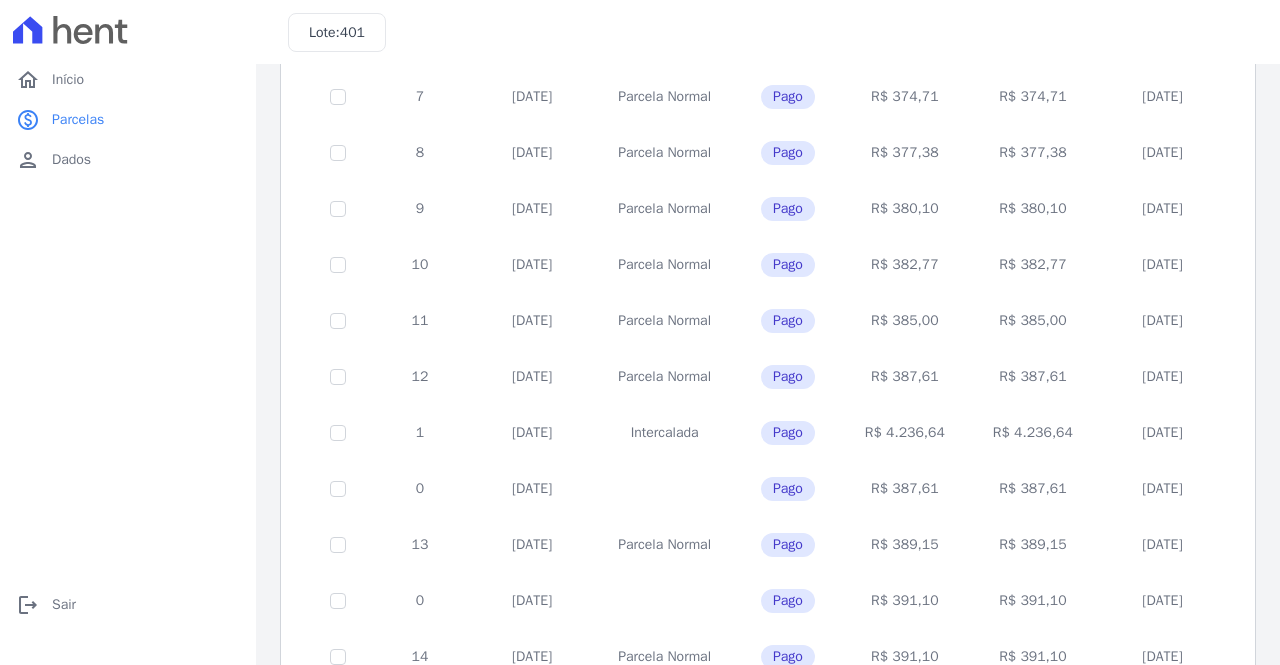 click on "R$ 391,10" at bounding box center [905, 601] 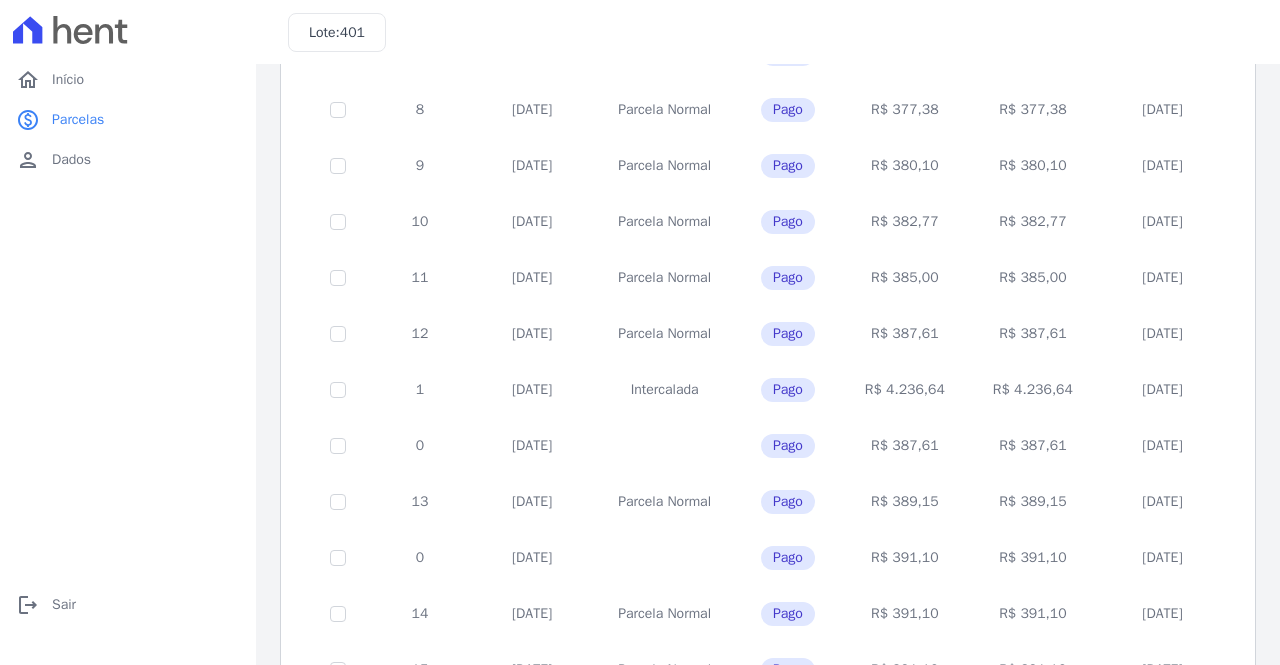 scroll, scrollTop: 656, scrollLeft: 0, axis: vertical 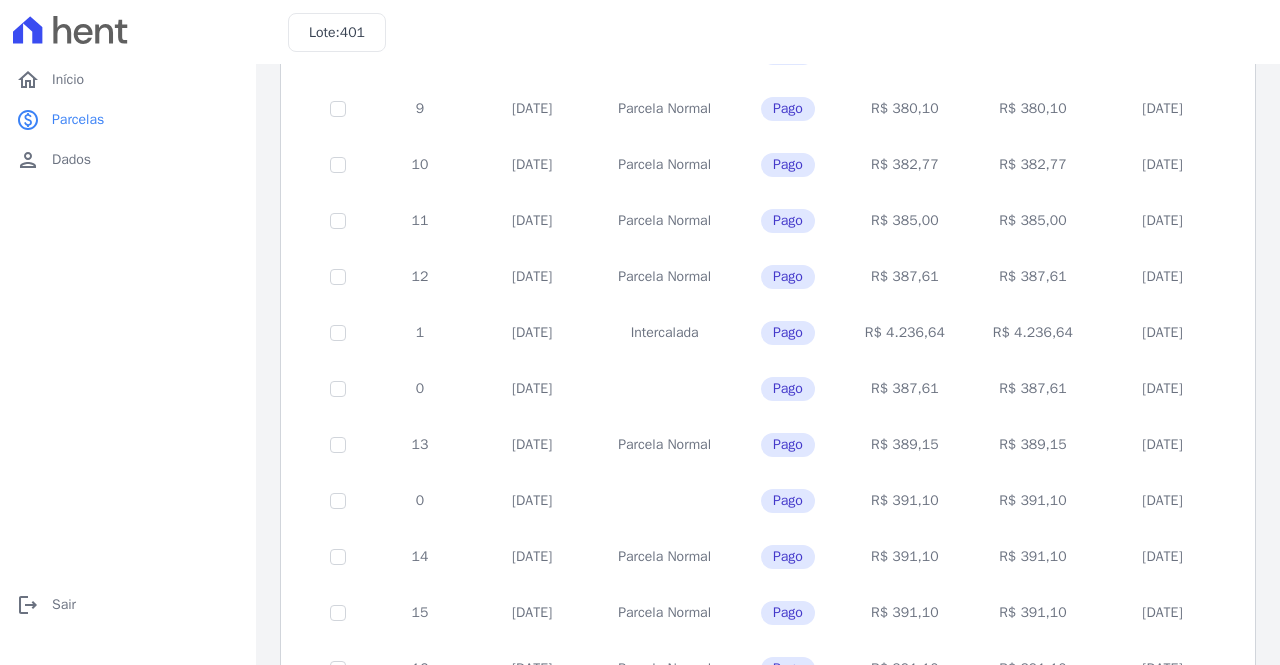 click on "R$ 391,10" at bounding box center (905, 557) 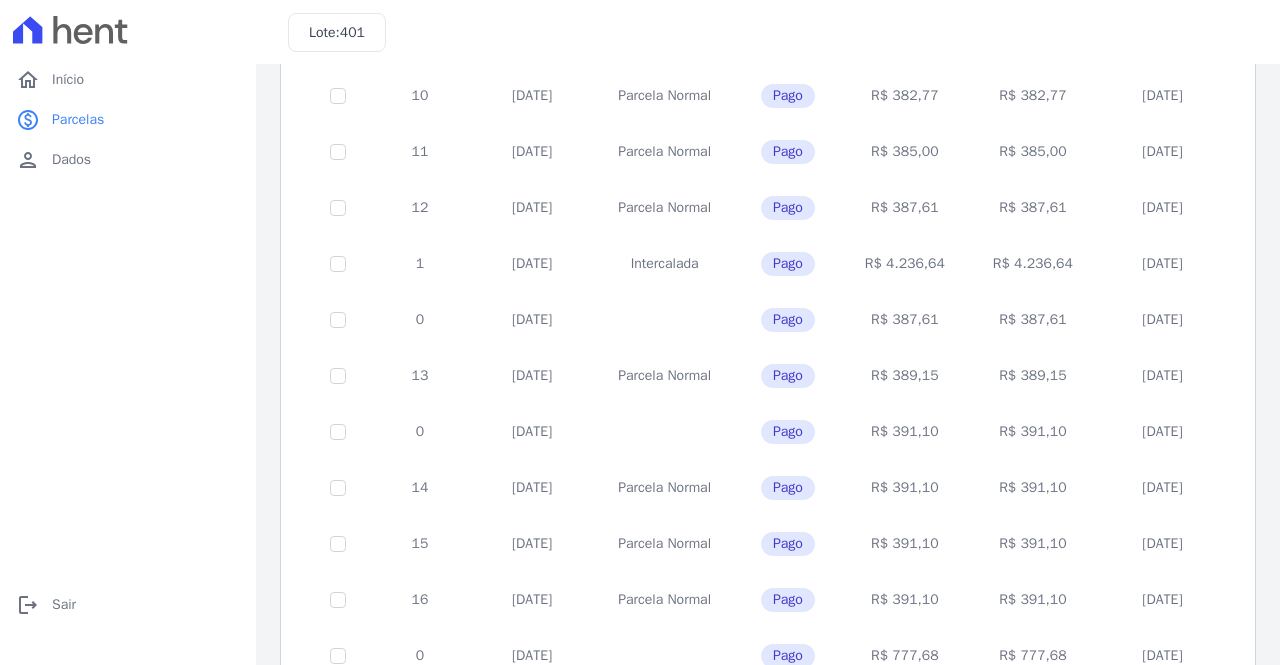 scroll, scrollTop: 756, scrollLeft: 0, axis: vertical 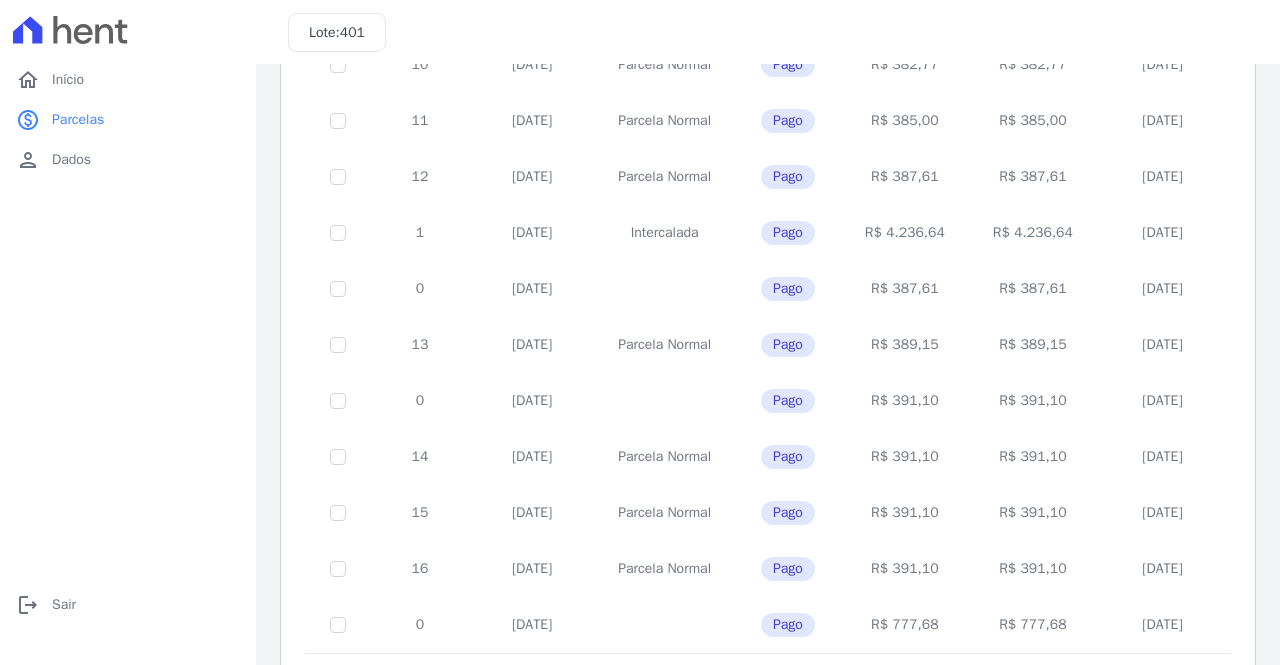 click on "R$ 391,10" at bounding box center [905, 569] 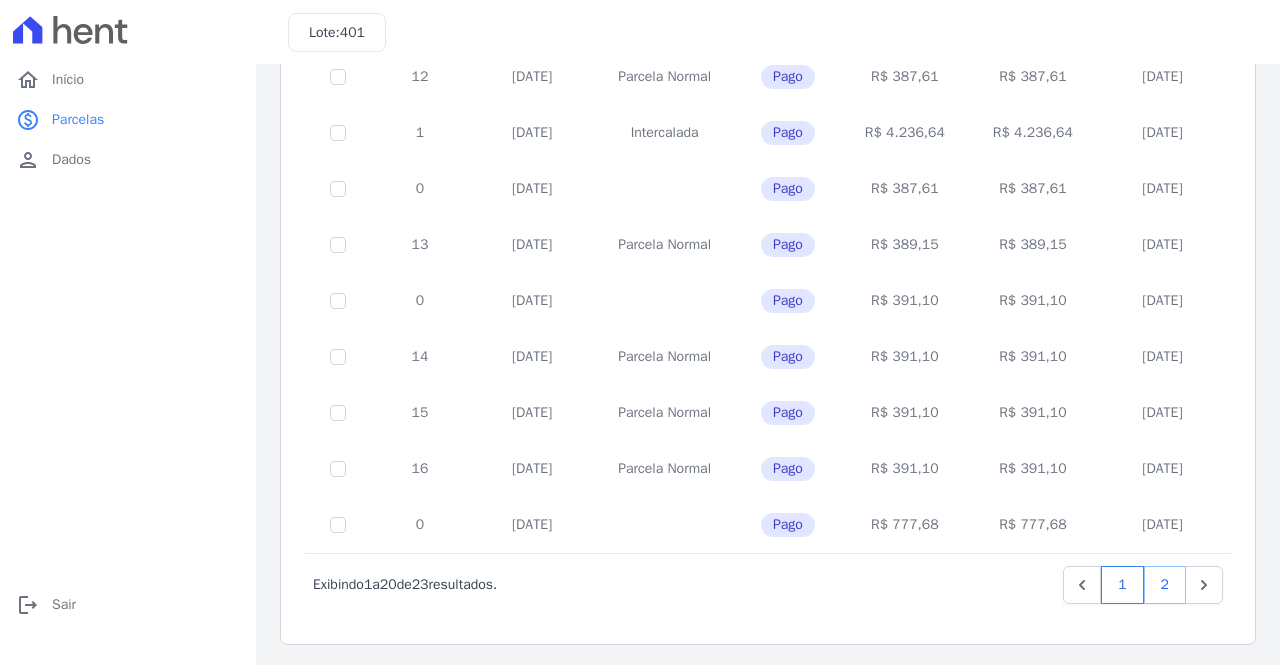 click on "2" at bounding box center [1165, 585] 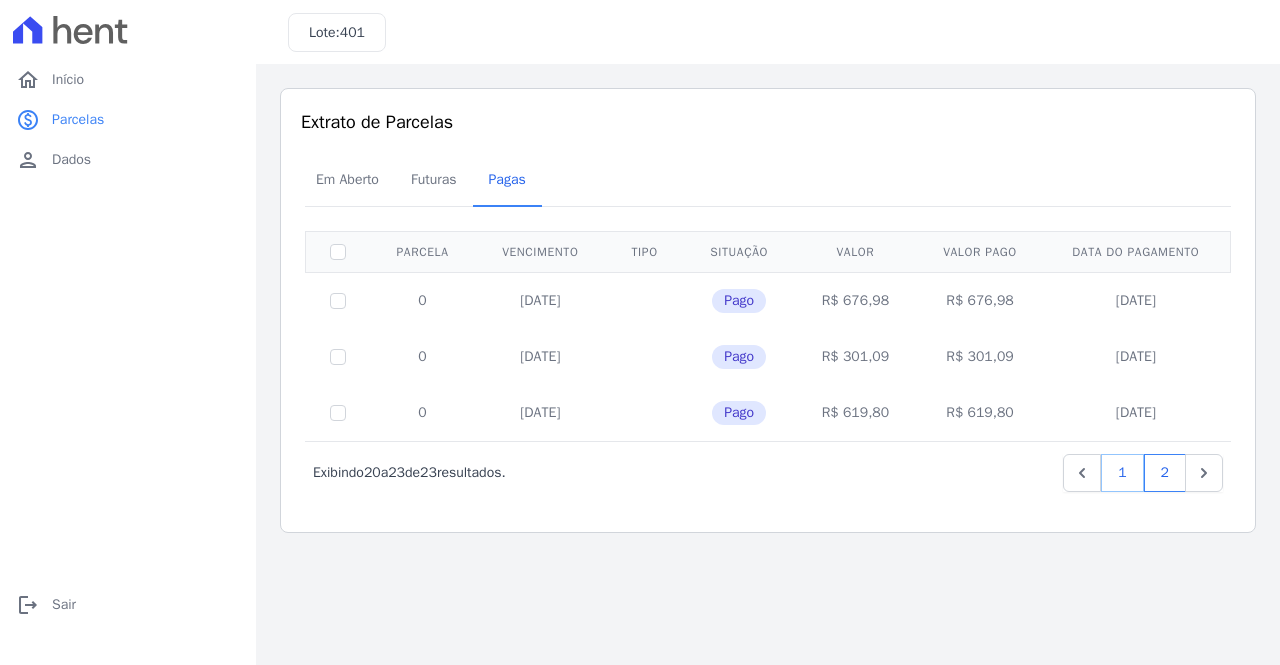 click on "1" at bounding box center (1122, 473) 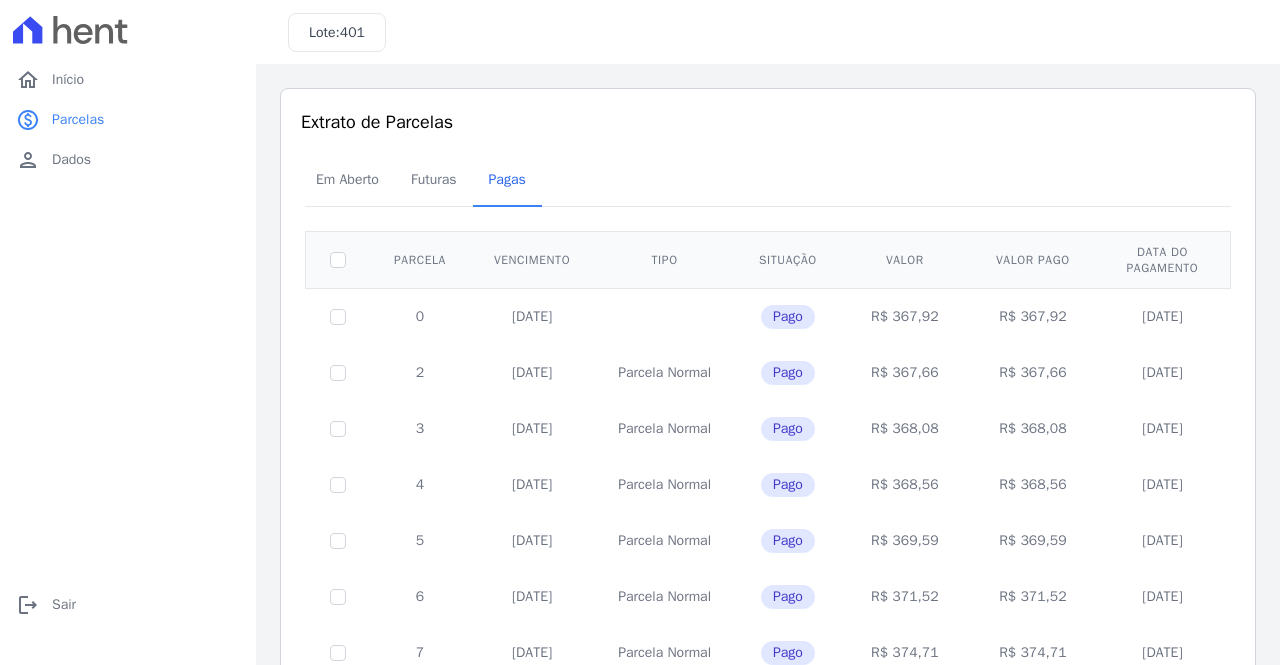 click on "R$ 367,92" at bounding box center [905, 316] 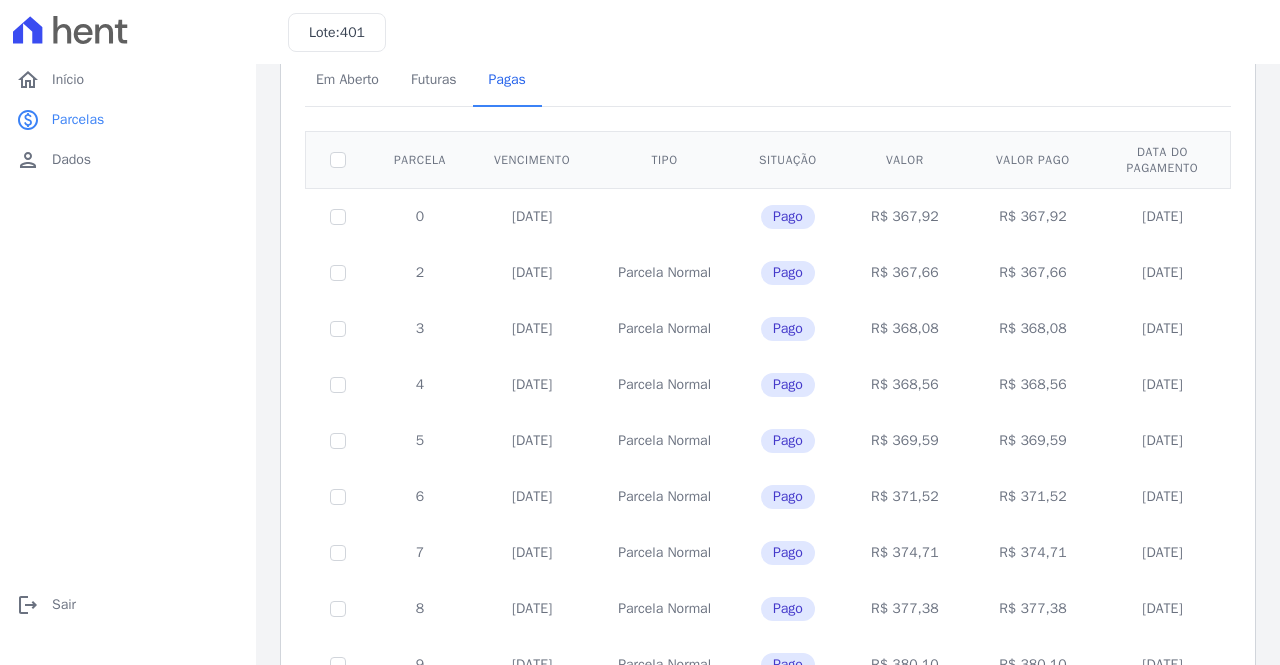 click on "R$ 374,71" at bounding box center [905, 553] 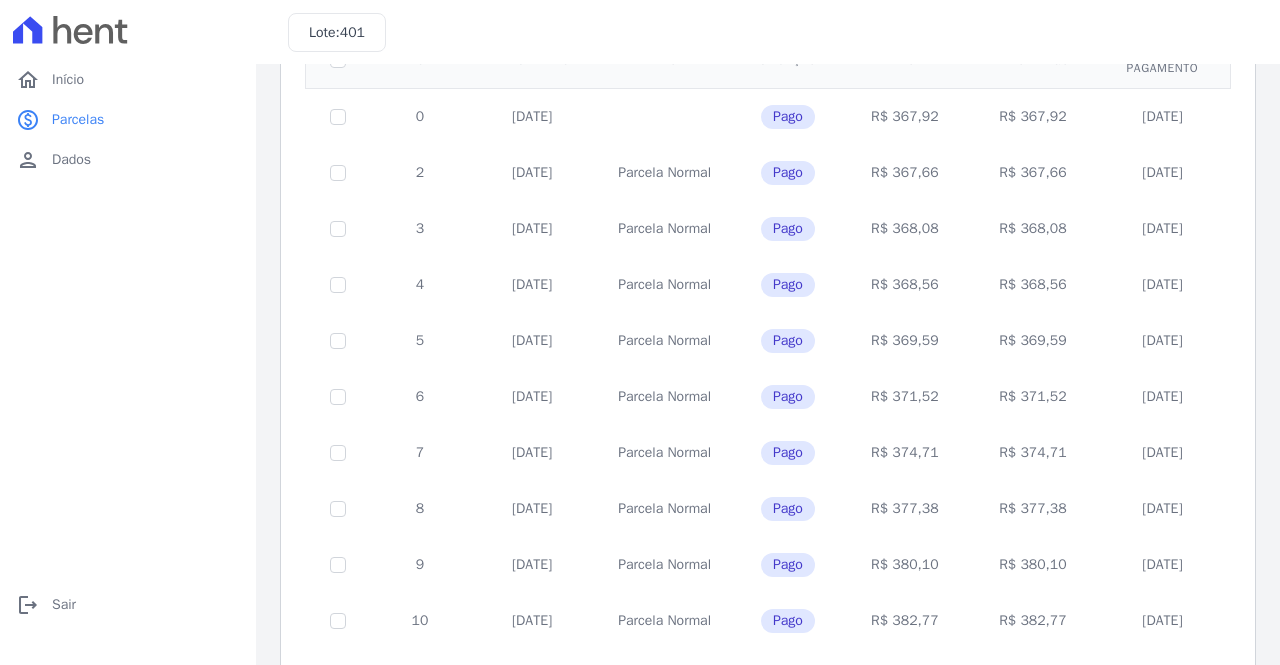click on "R$ 380,10" at bounding box center (905, 565) 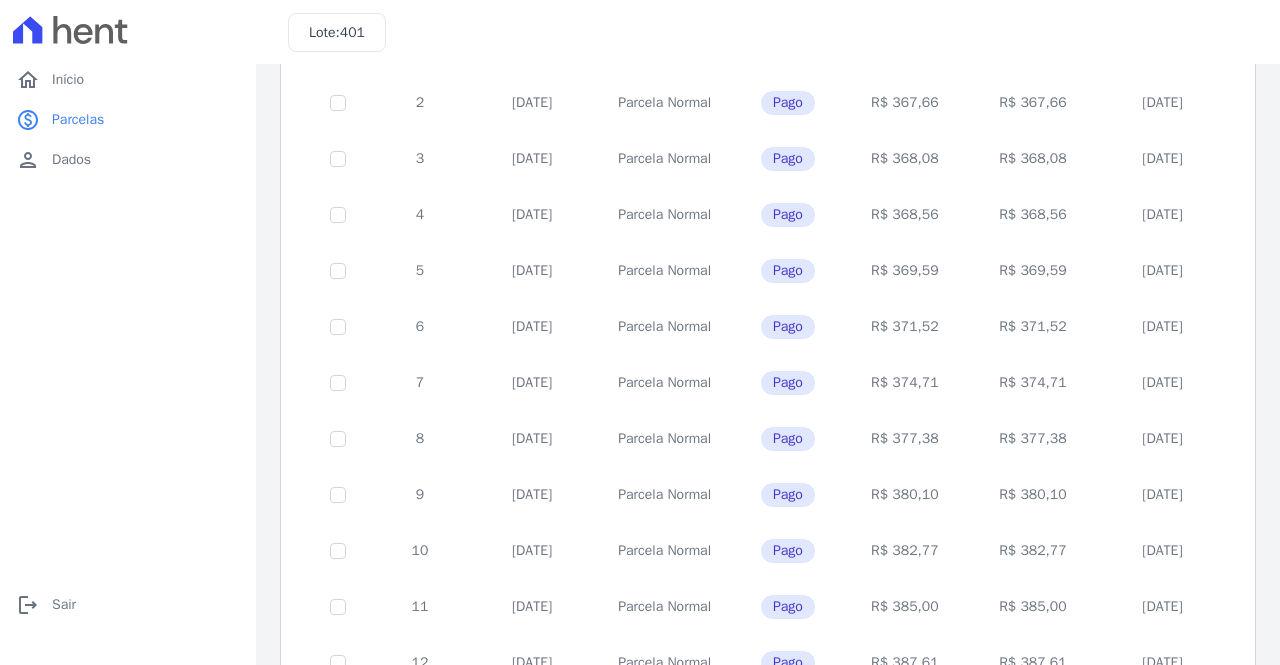 scroll, scrollTop: 300, scrollLeft: 0, axis: vertical 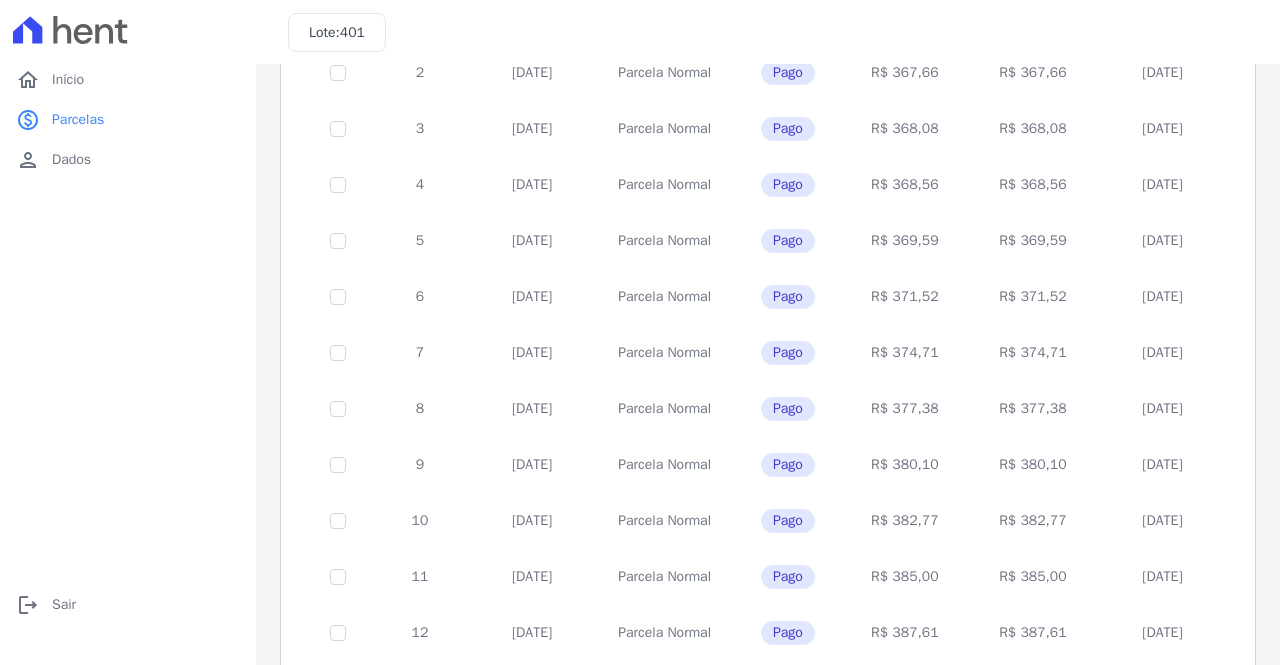 click on "R$ 385,00" at bounding box center (905, 577) 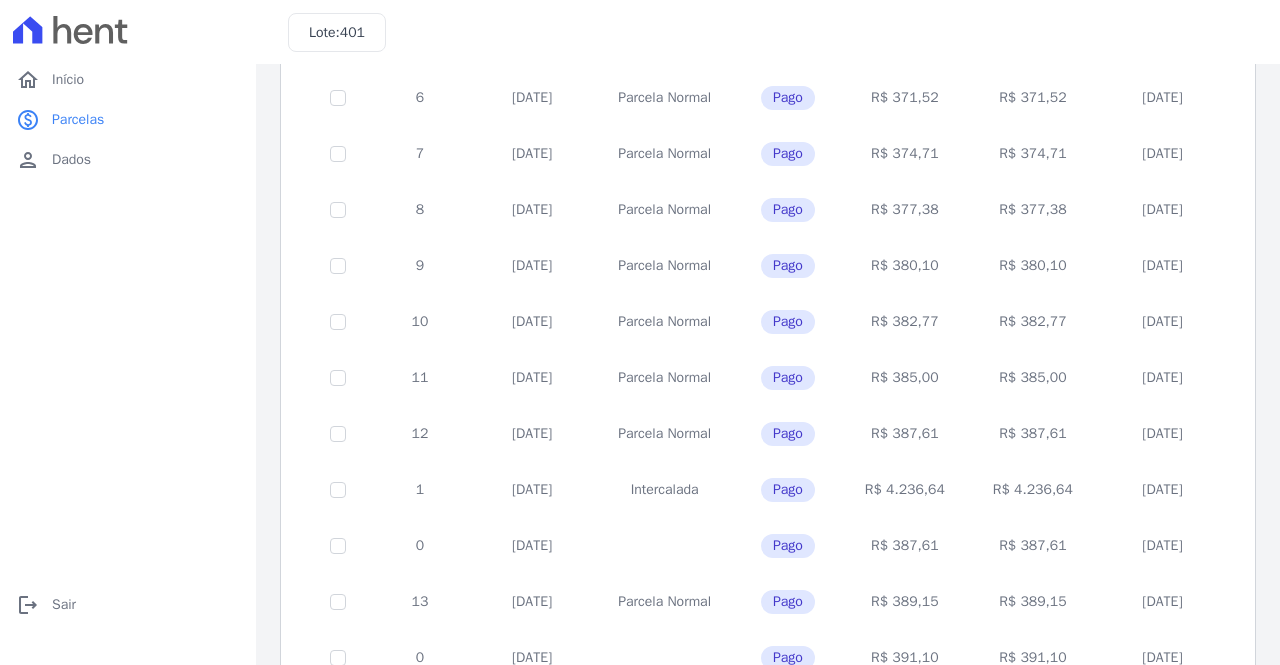 scroll, scrollTop: 500, scrollLeft: 0, axis: vertical 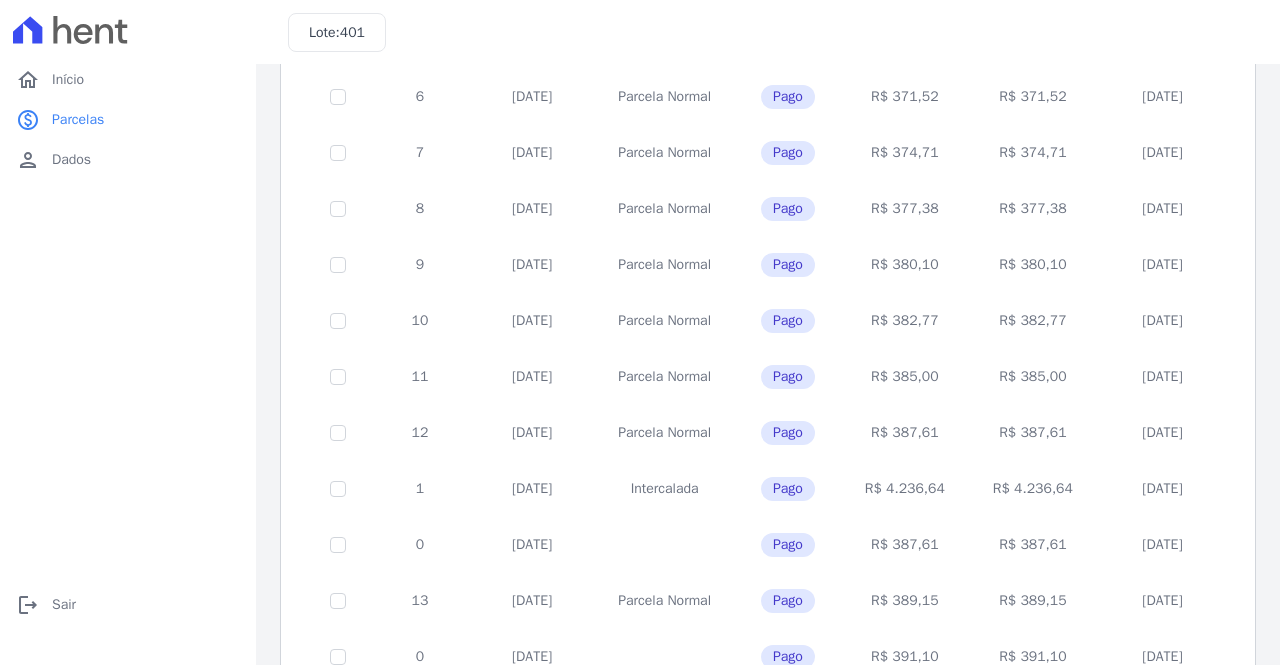 click on "R$ 387,61" at bounding box center (905, 545) 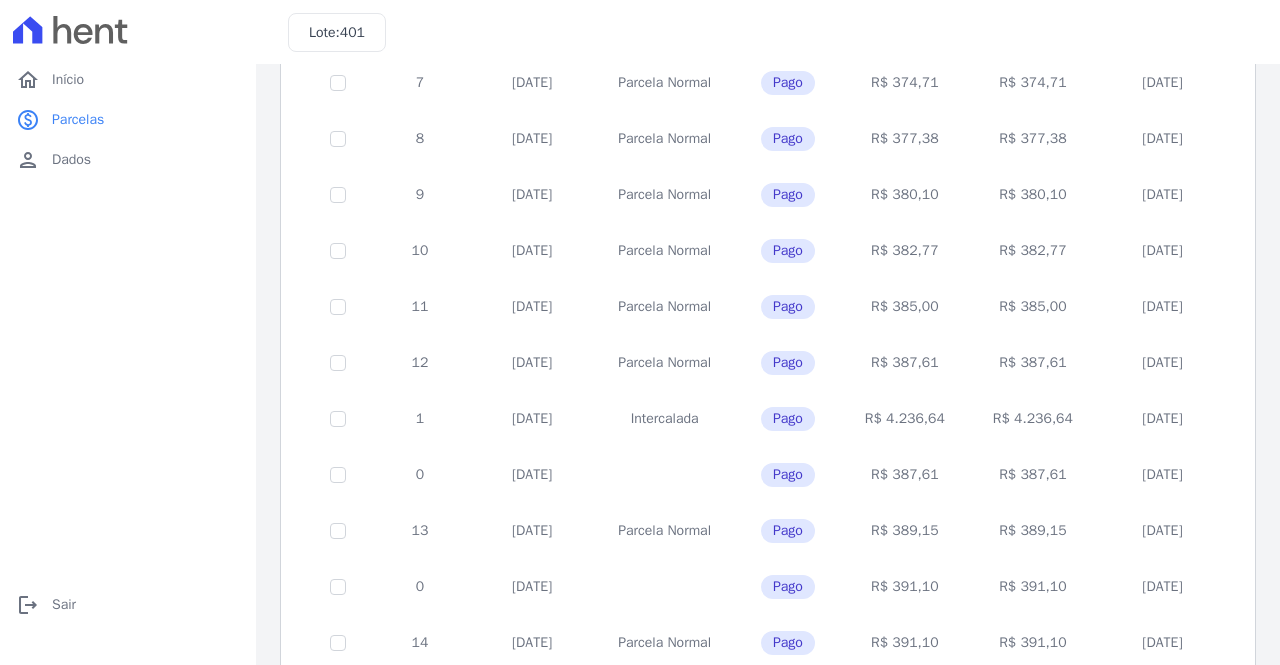 scroll, scrollTop: 600, scrollLeft: 0, axis: vertical 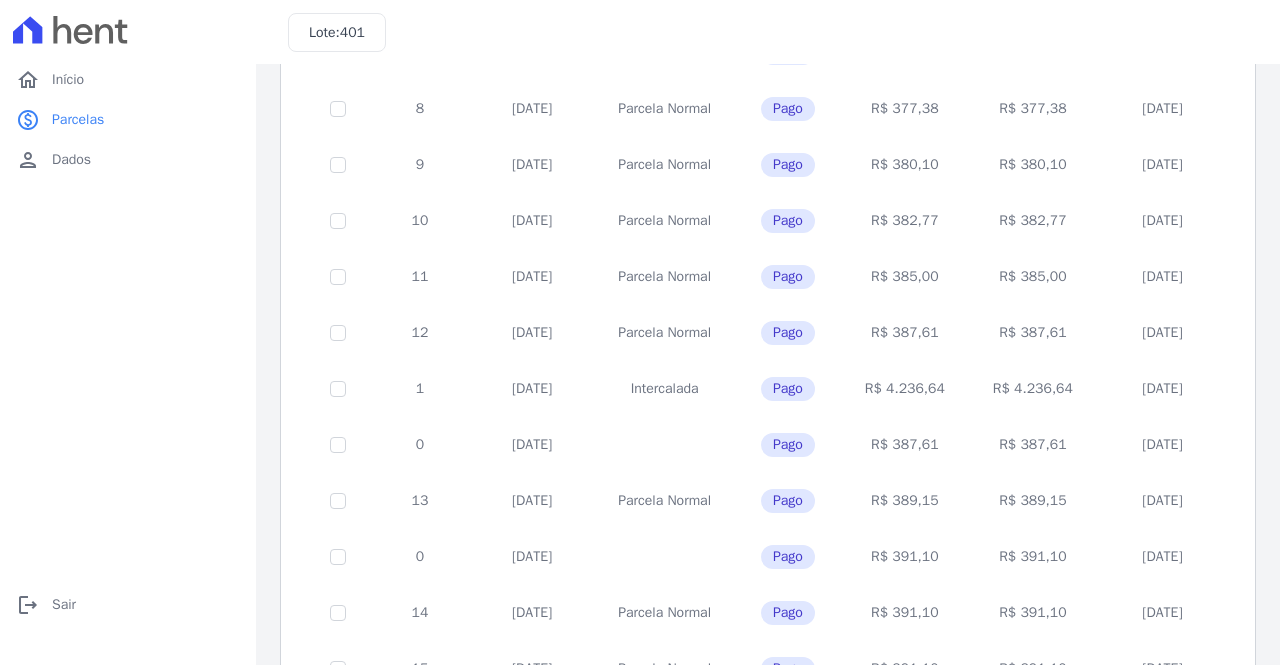 click on "R$ 391,10" at bounding box center [905, 557] 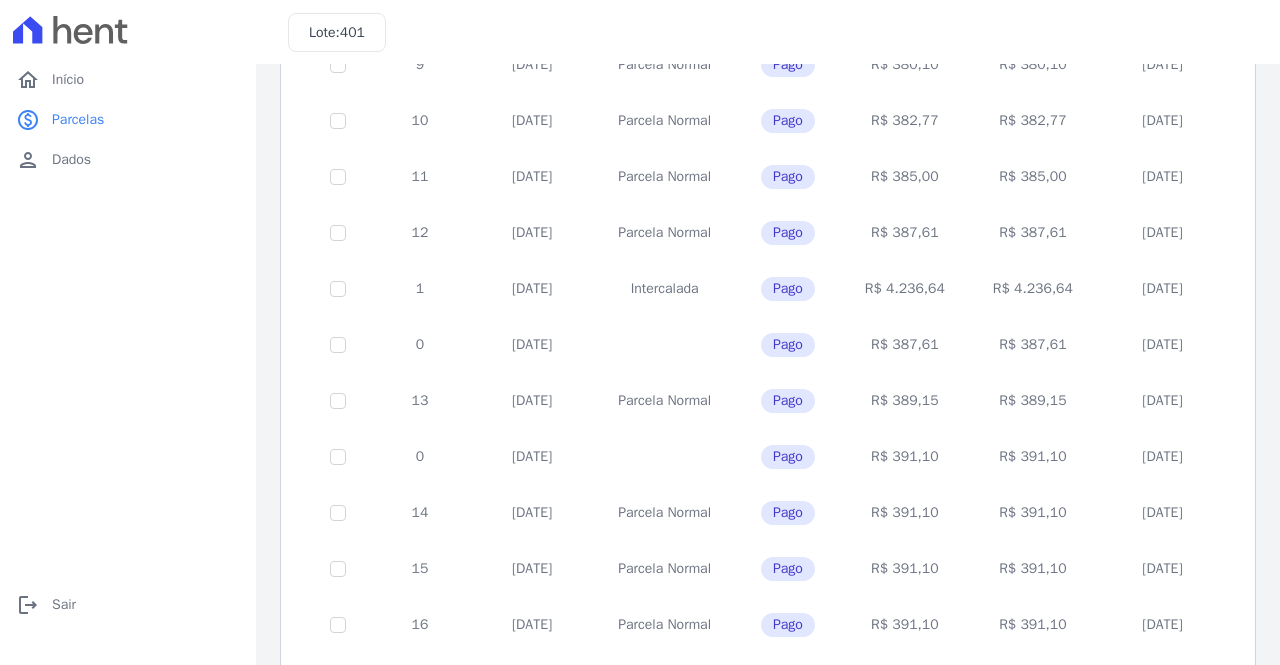 click on "R$ 391,10" at bounding box center [905, 569] 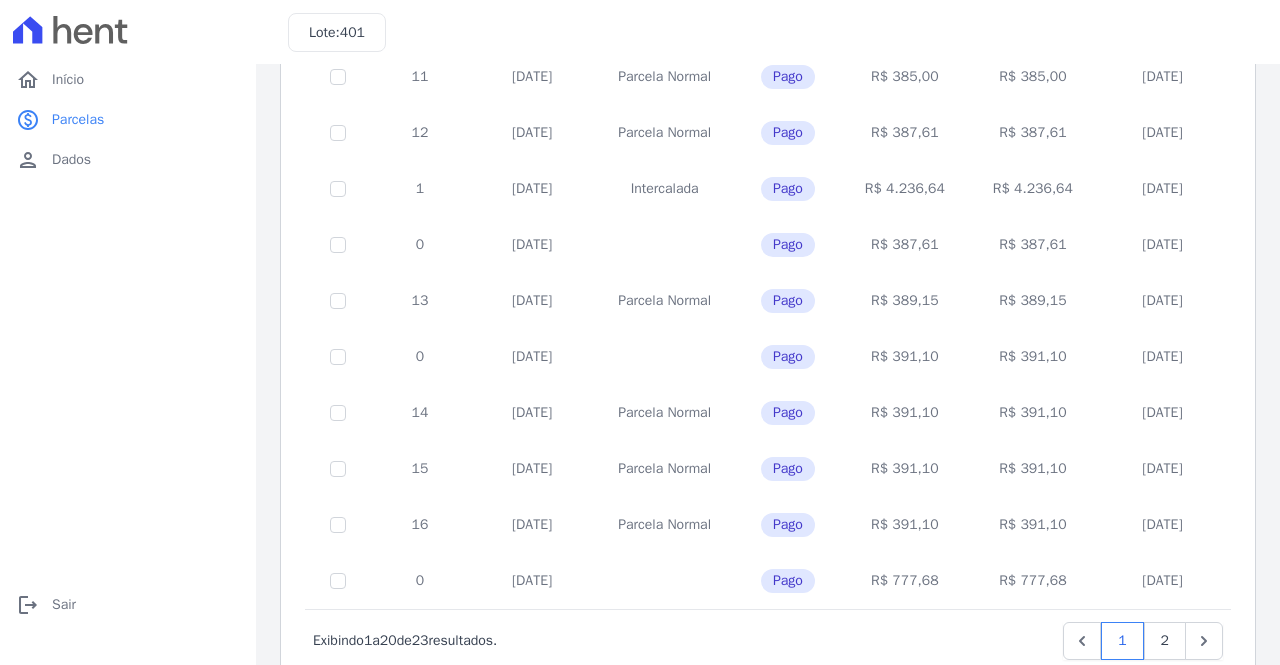 click on "R$ 777,68" at bounding box center (905, 581) 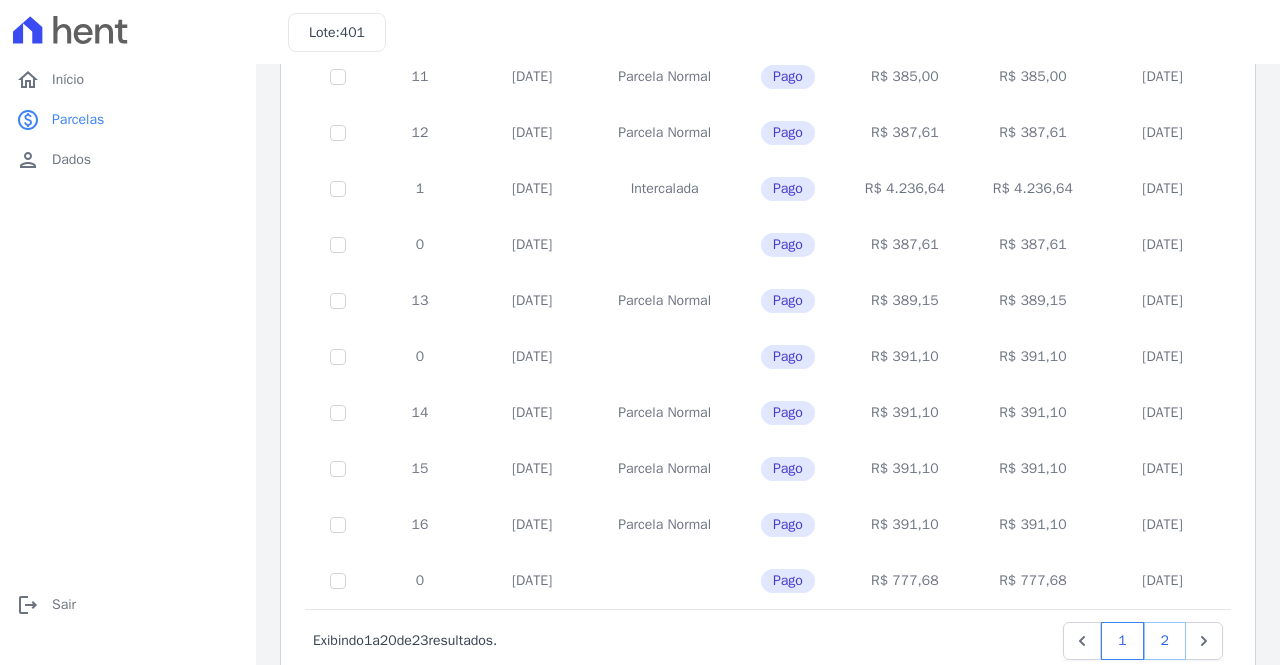 click on "2" at bounding box center (1165, 641) 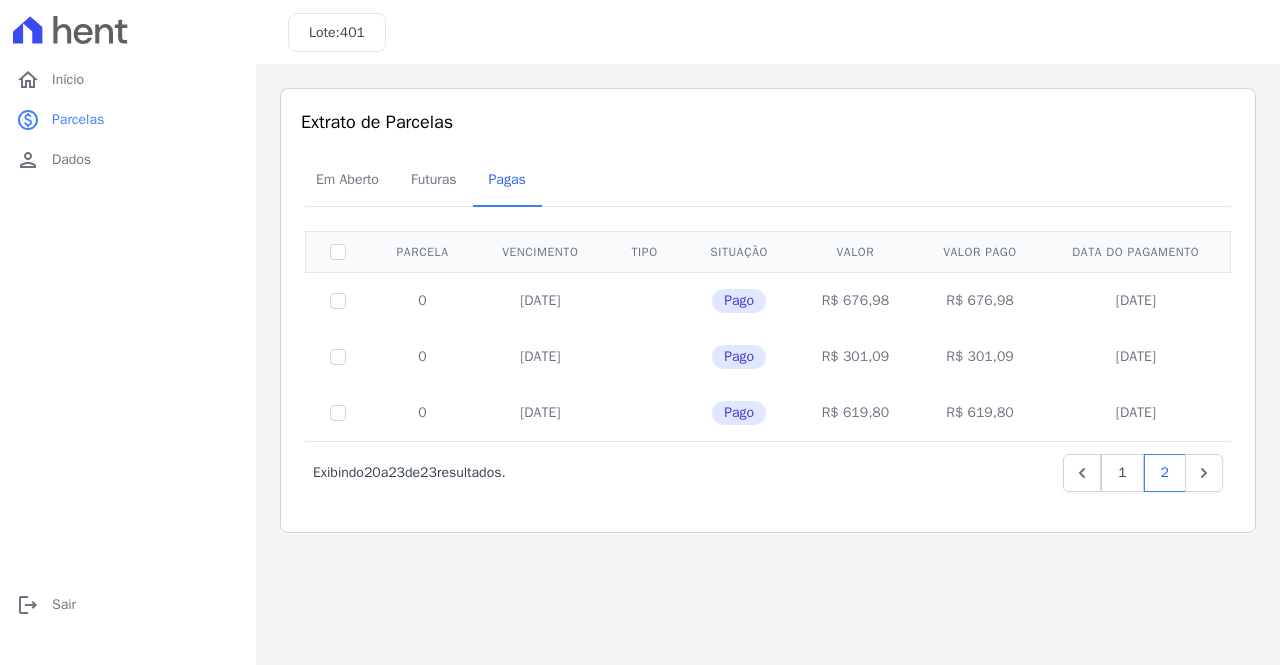 click on "R$ 676,98" at bounding box center (855, 300) 